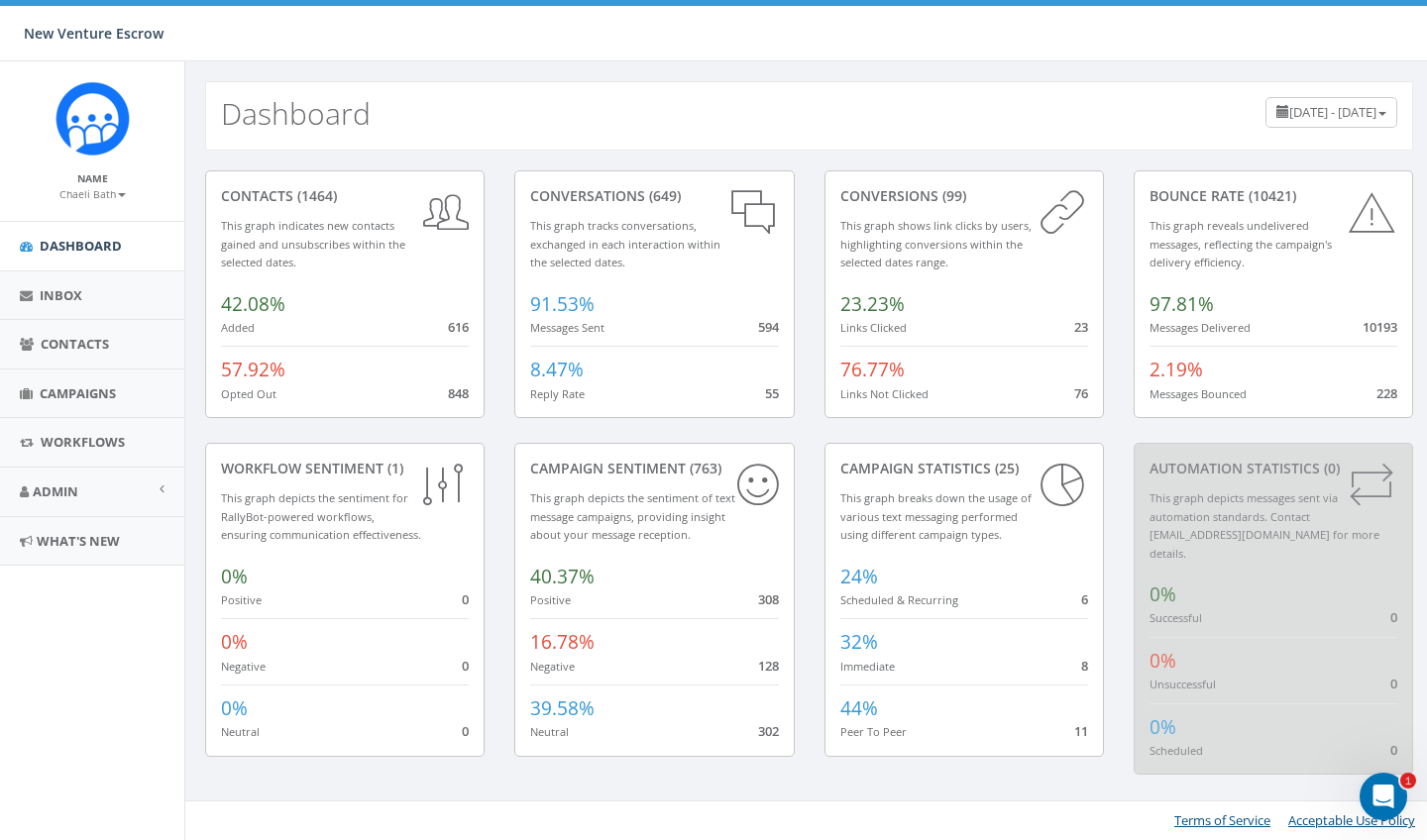 scroll, scrollTop: 0, scrollLeft: 0, axis: both 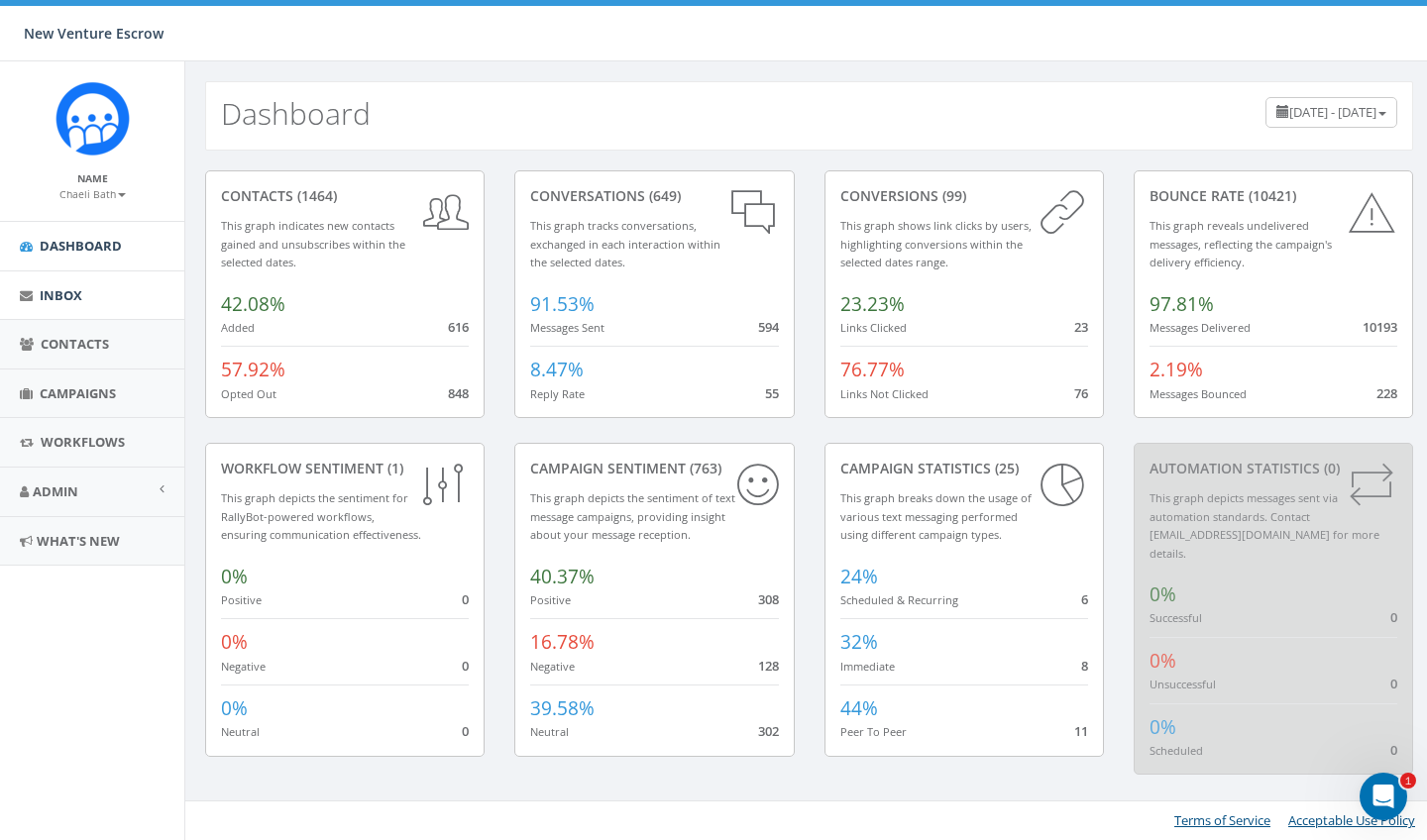 click on "Inbox" at bounding box center [92, 295] 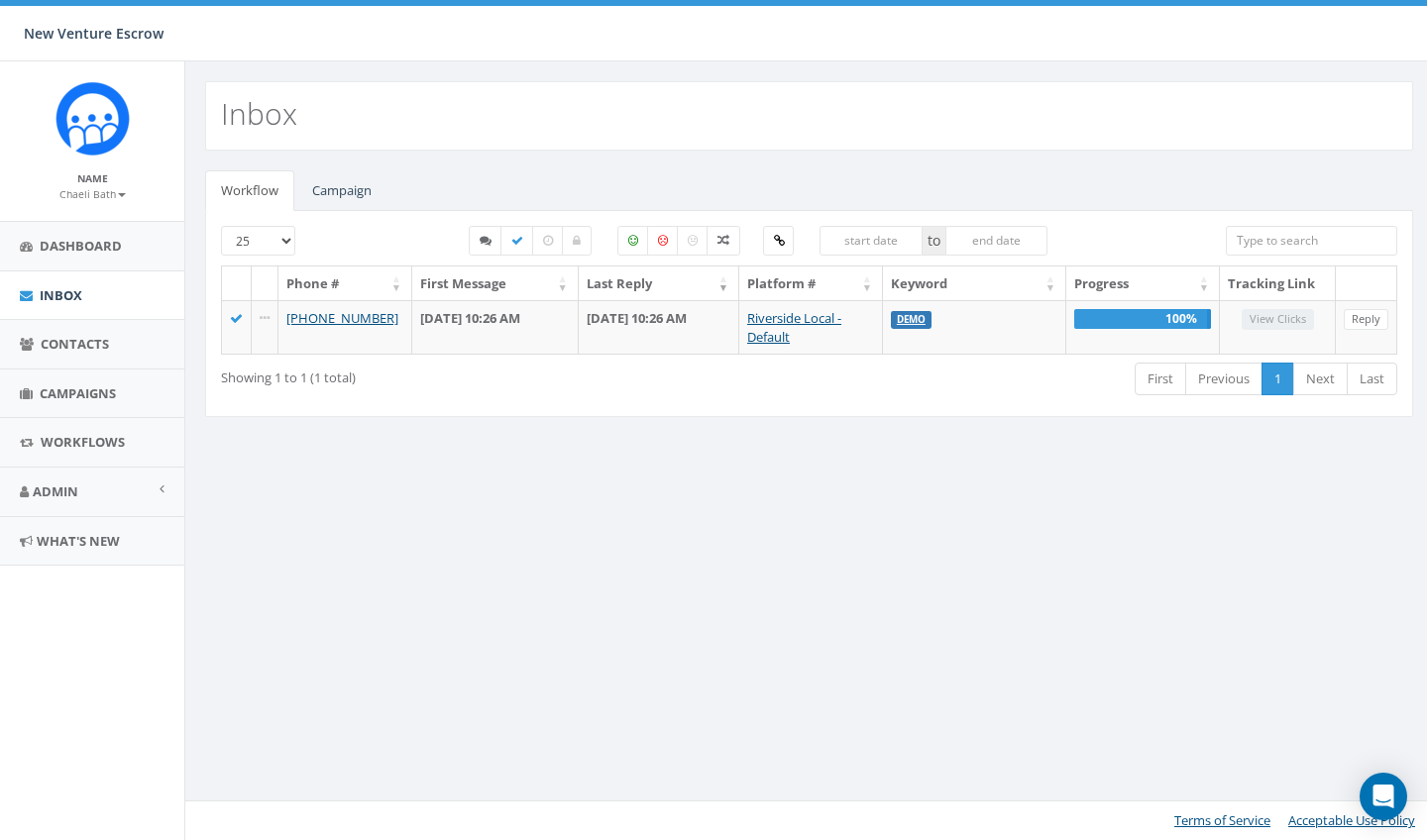 select 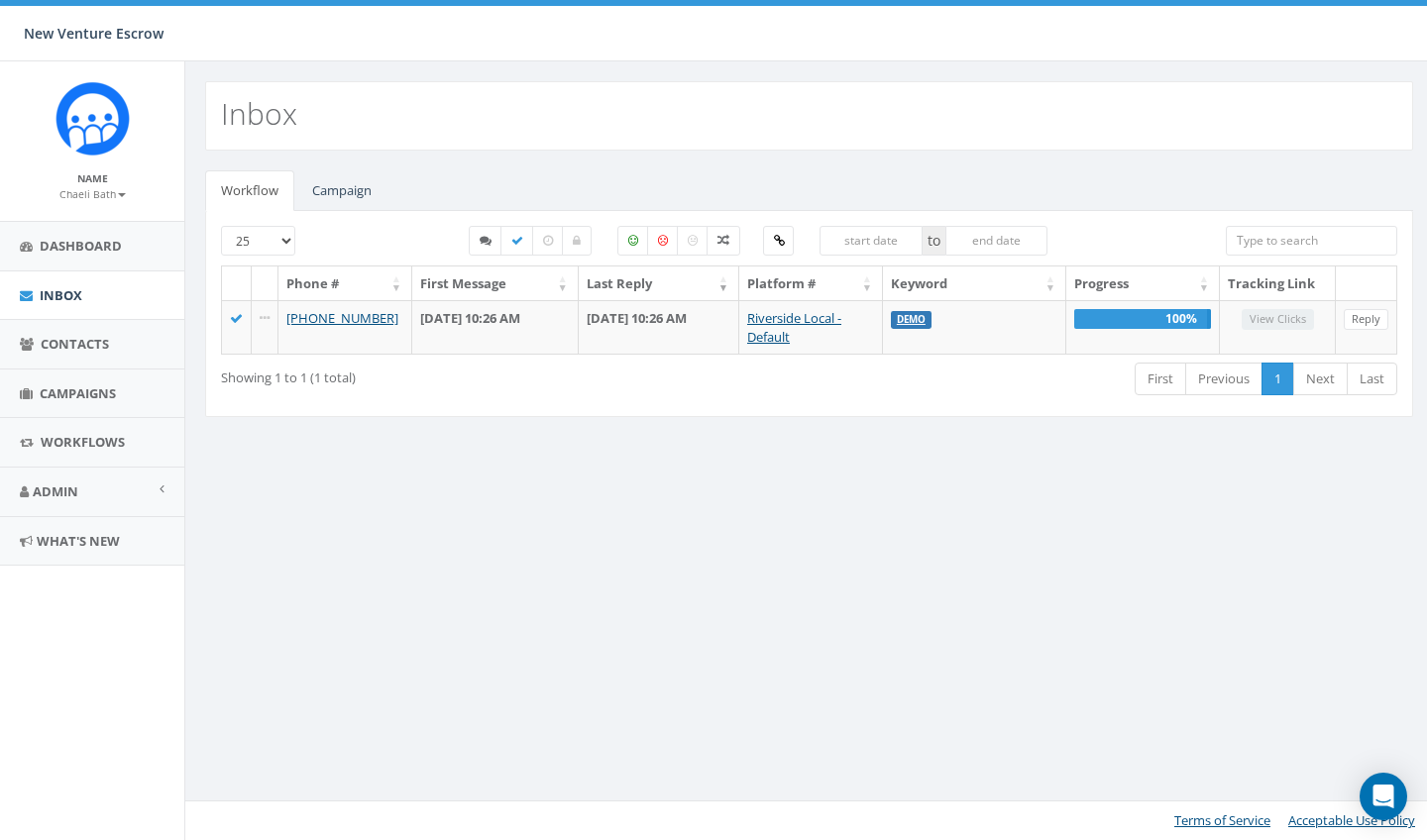 scroll, scrollTop: 0, scrollLeft: 0, axis: both 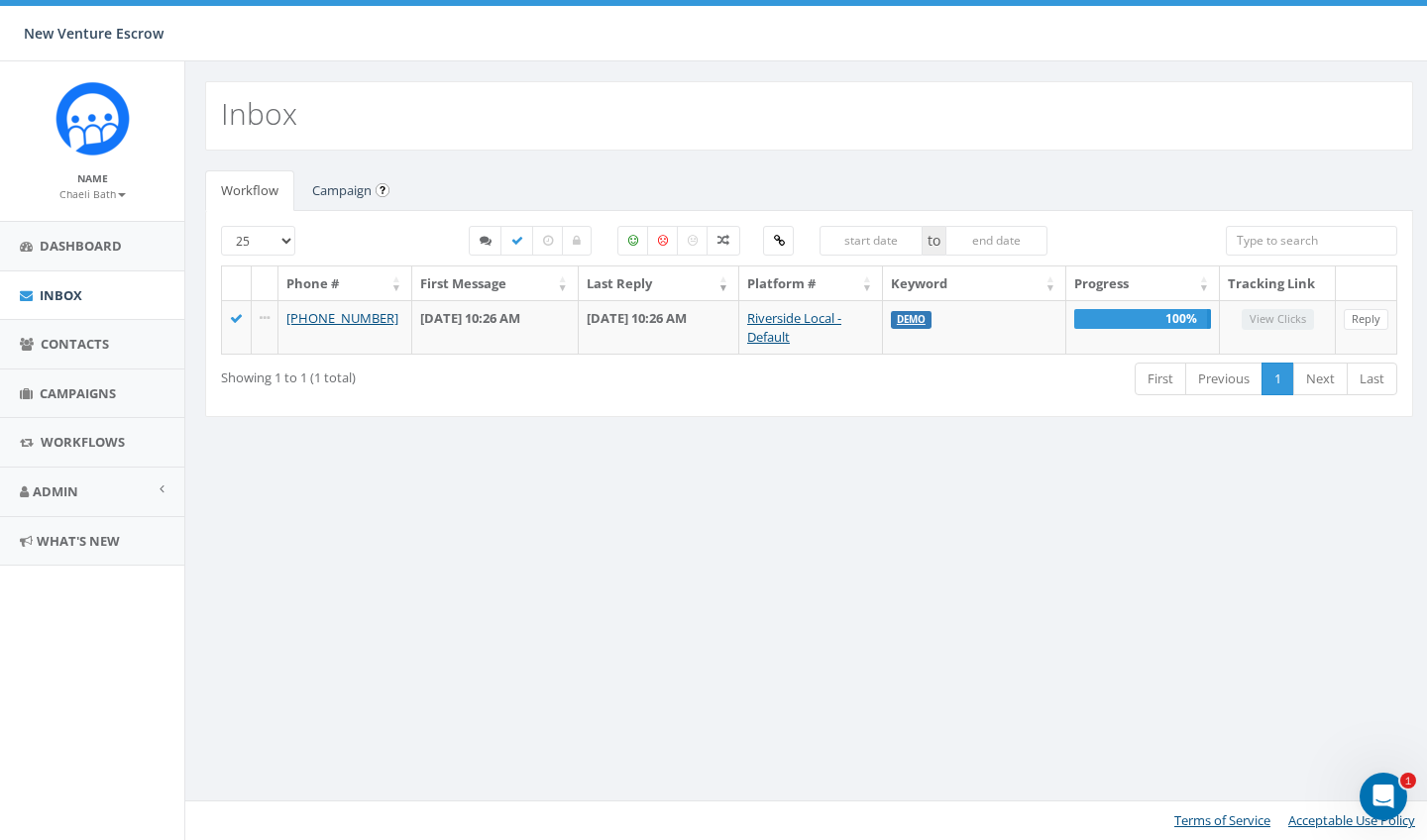 click on "Campaign" at bounding box center (342, 190) 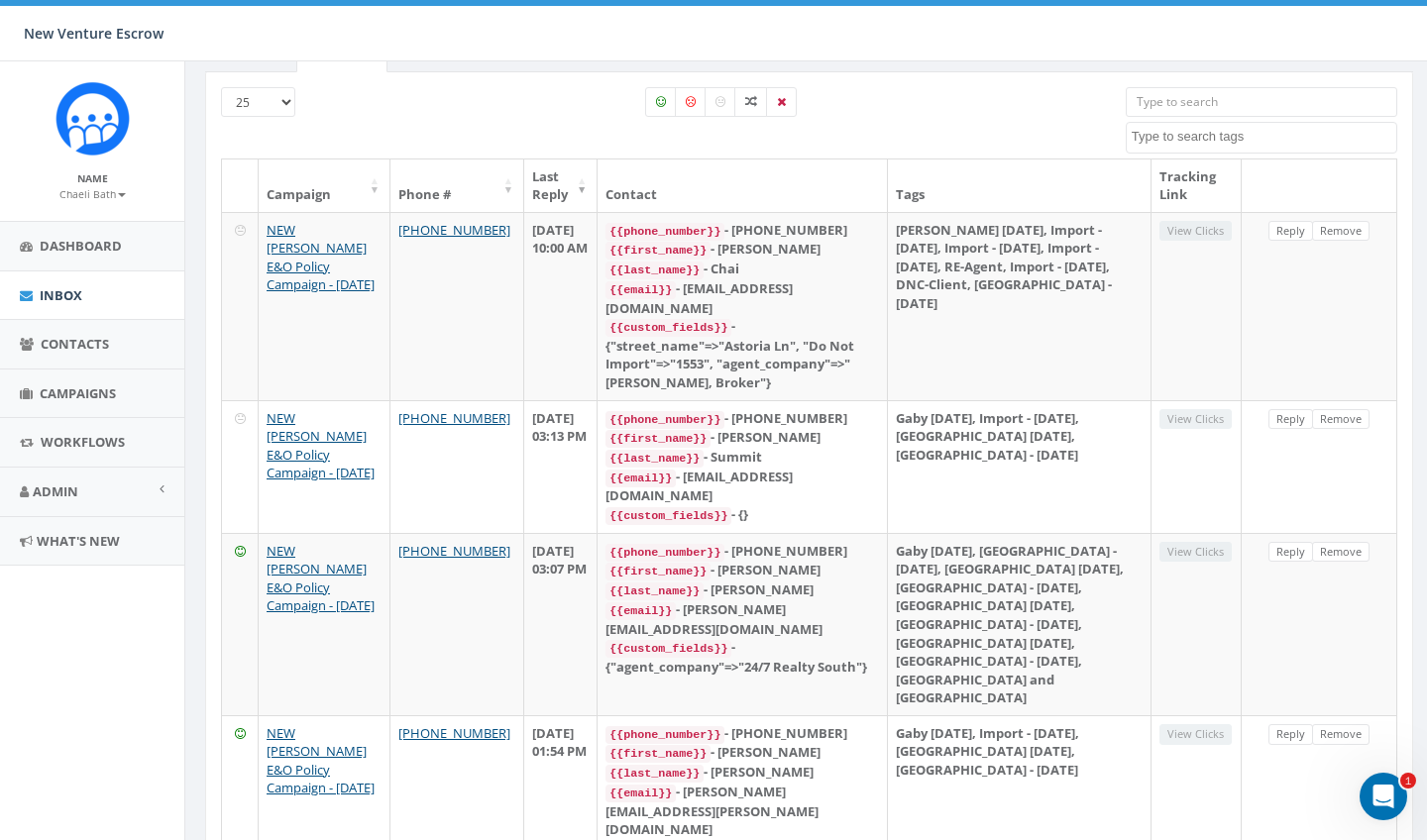 scroll, scrollTop: 149, scrollLeft: 0, axis: vertical 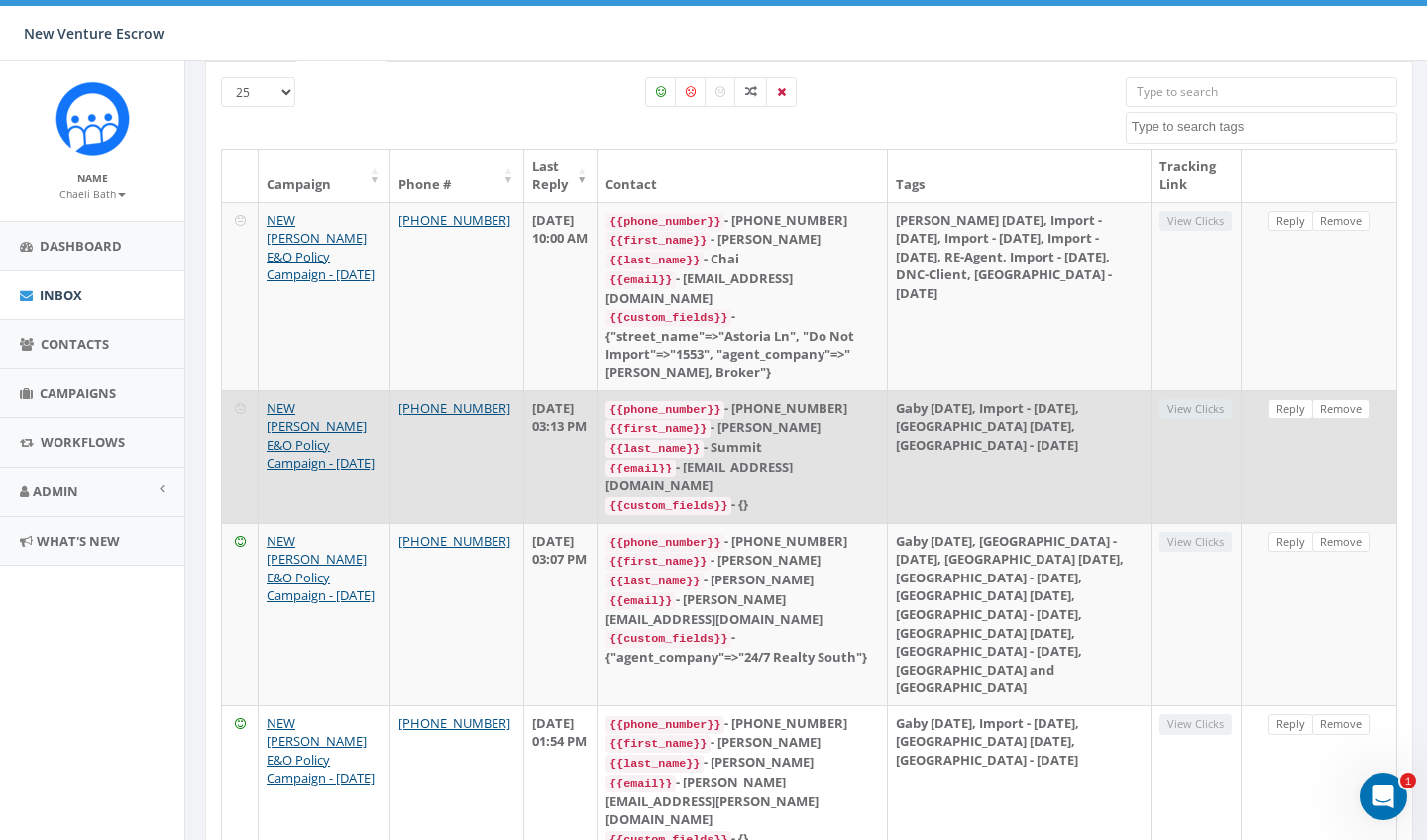 click on "July 28, 2025 03:13 PM" at bounding box center [561, 457] 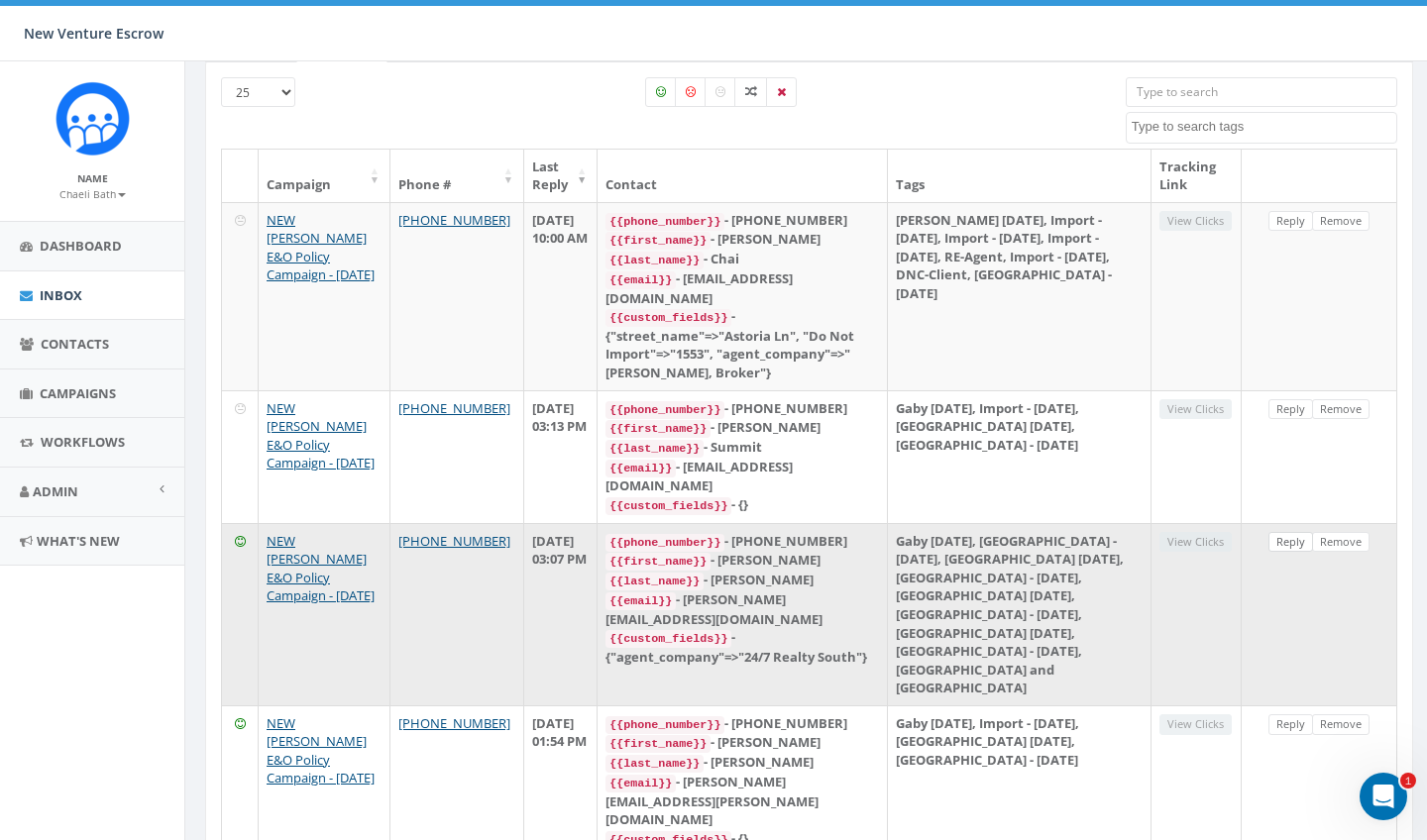 click on "Reply" at bounding box center (1290, 542) 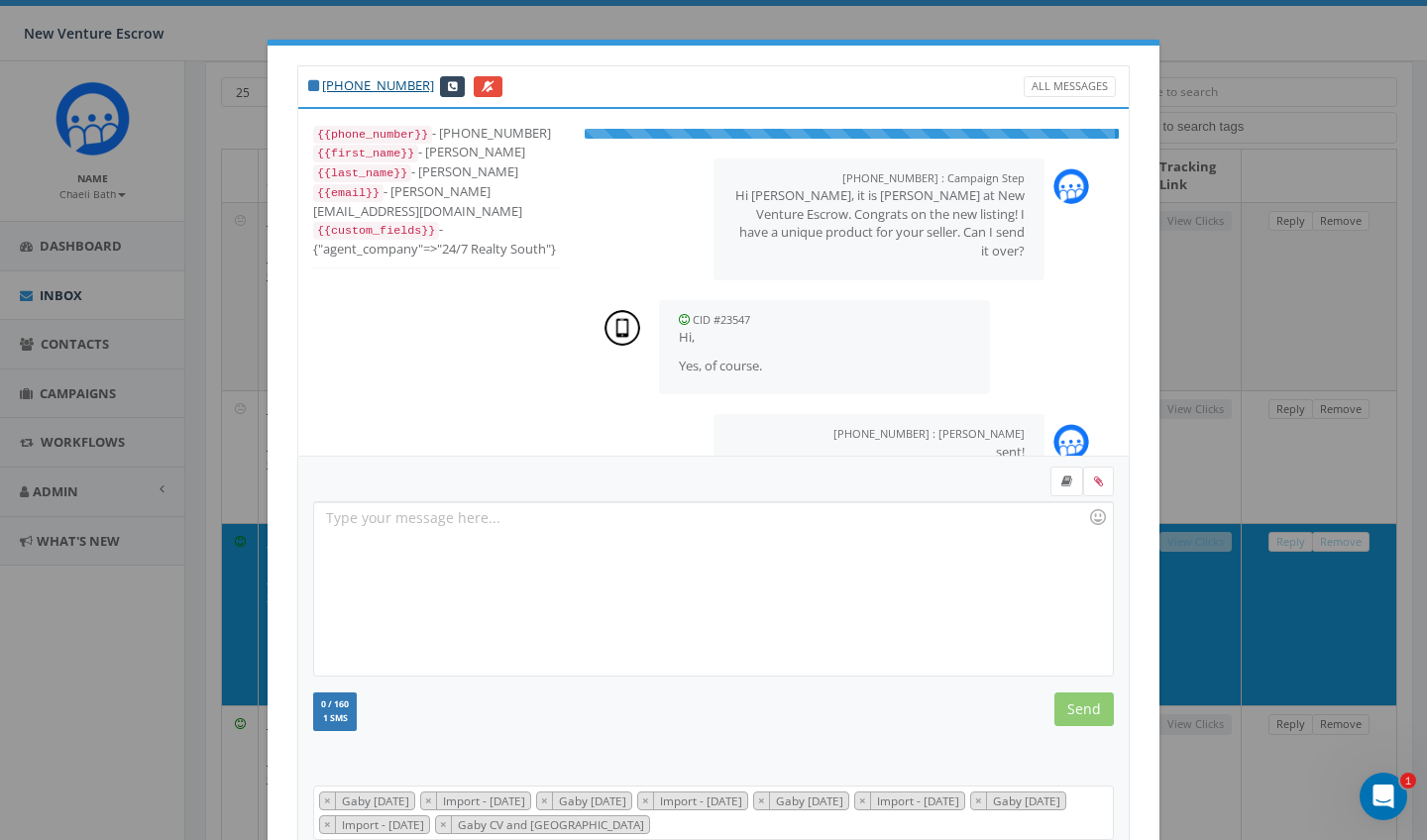 scroll, scrollTop: 99, scrollLeft: 0, axis: vertical 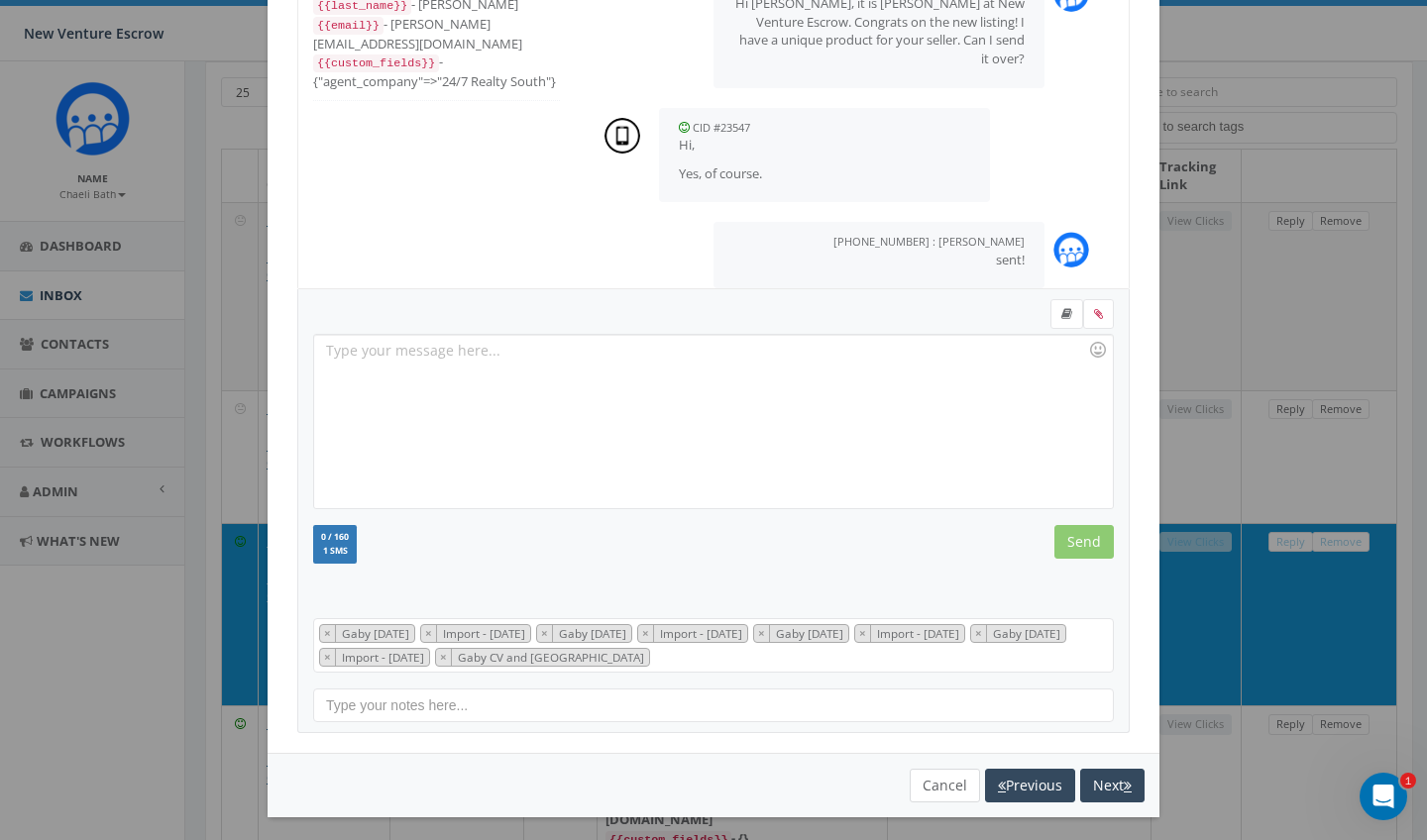 click on "Cancel" at bounding box center [944, 786] 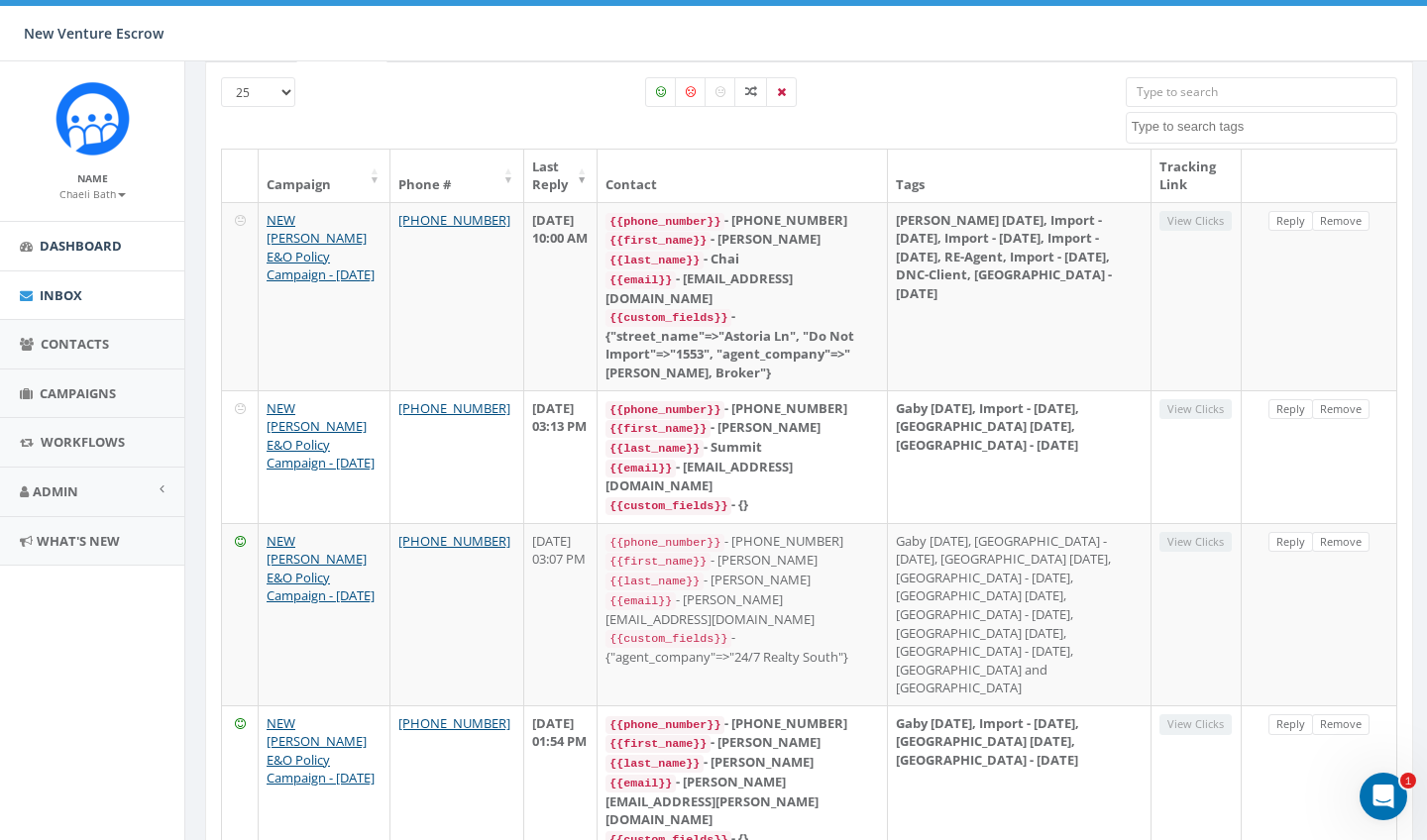 click on "Dashboard" at bounding box center (80, 246) 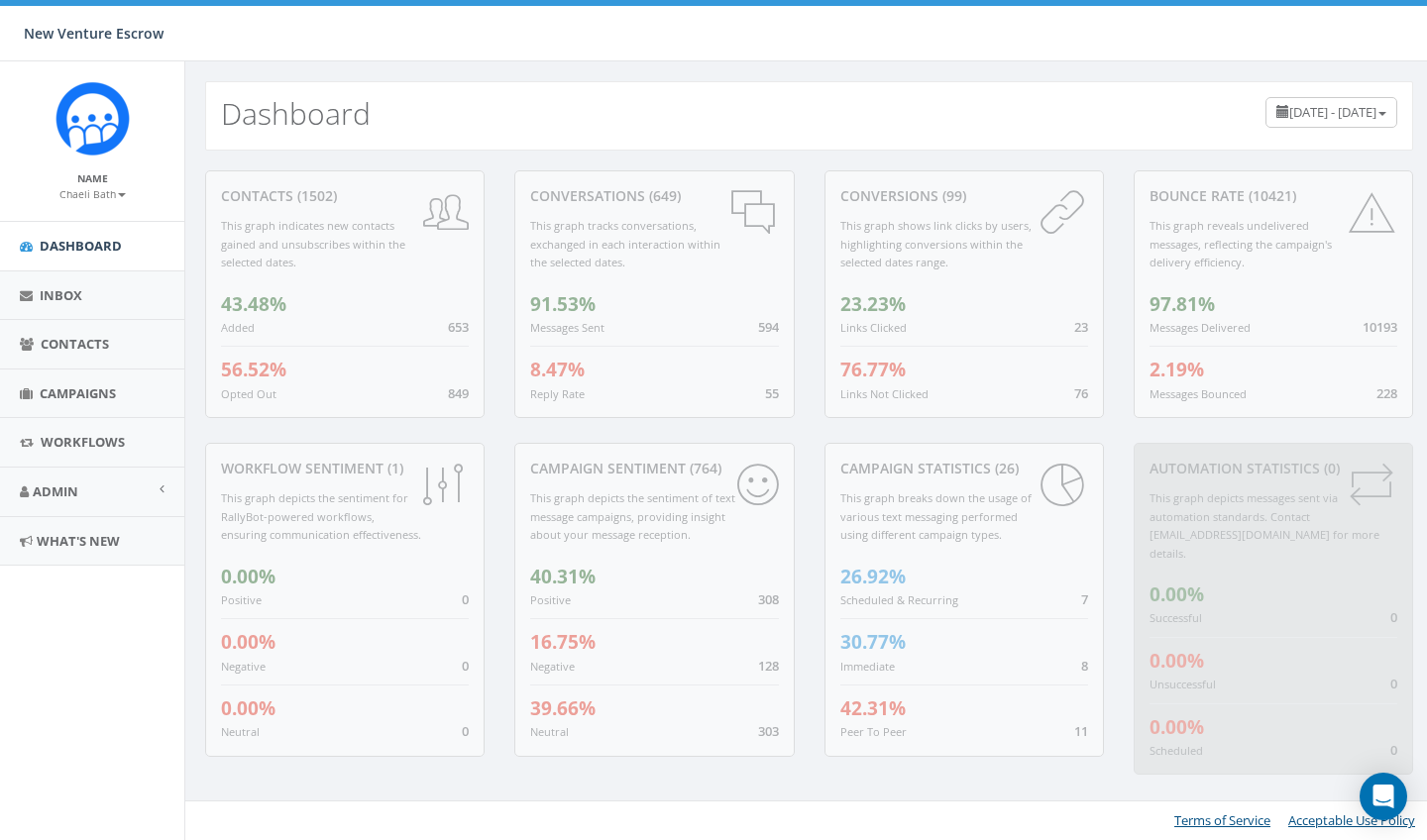scroll, scrollTop: 0, scrollLeft: 0, axis: both 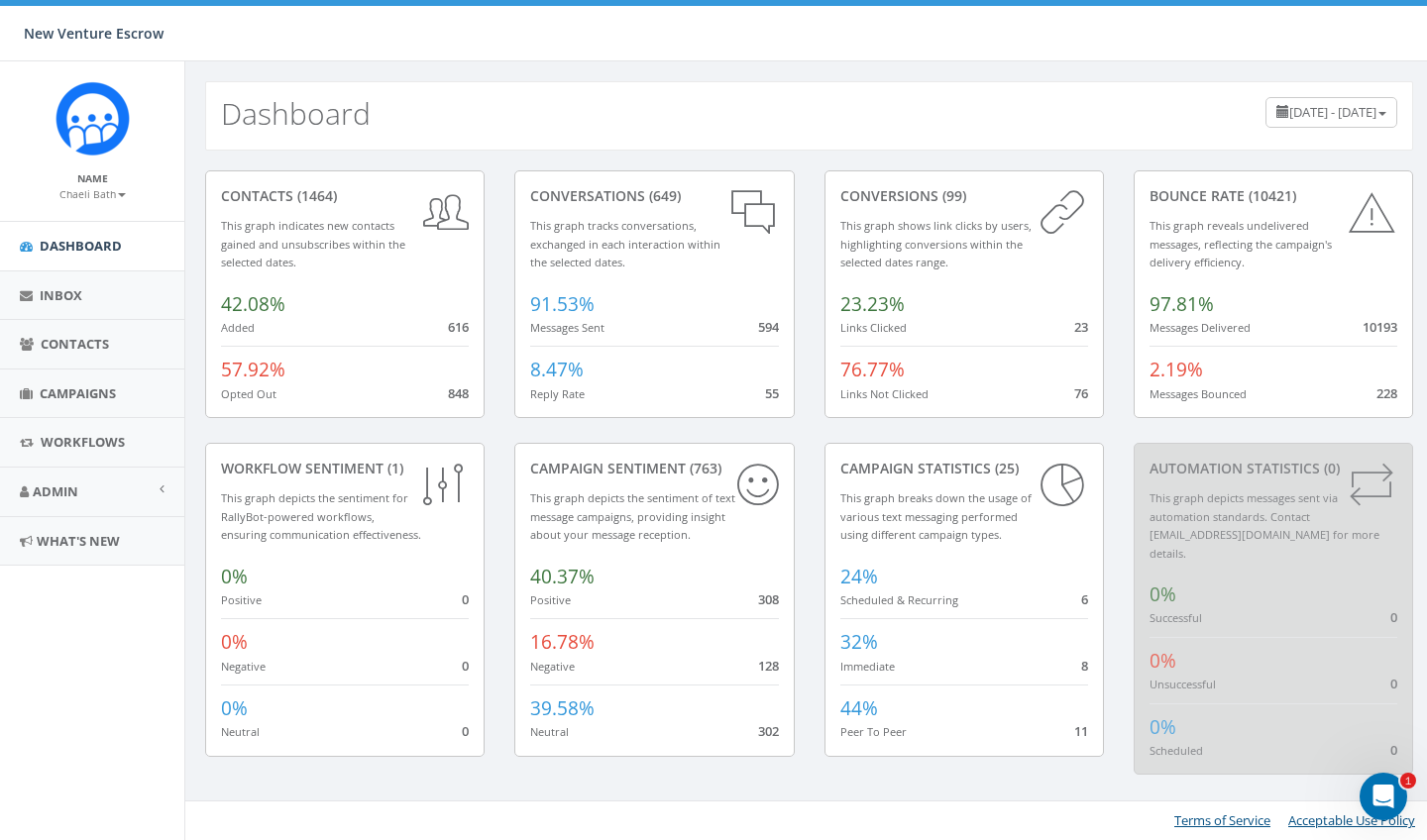 click 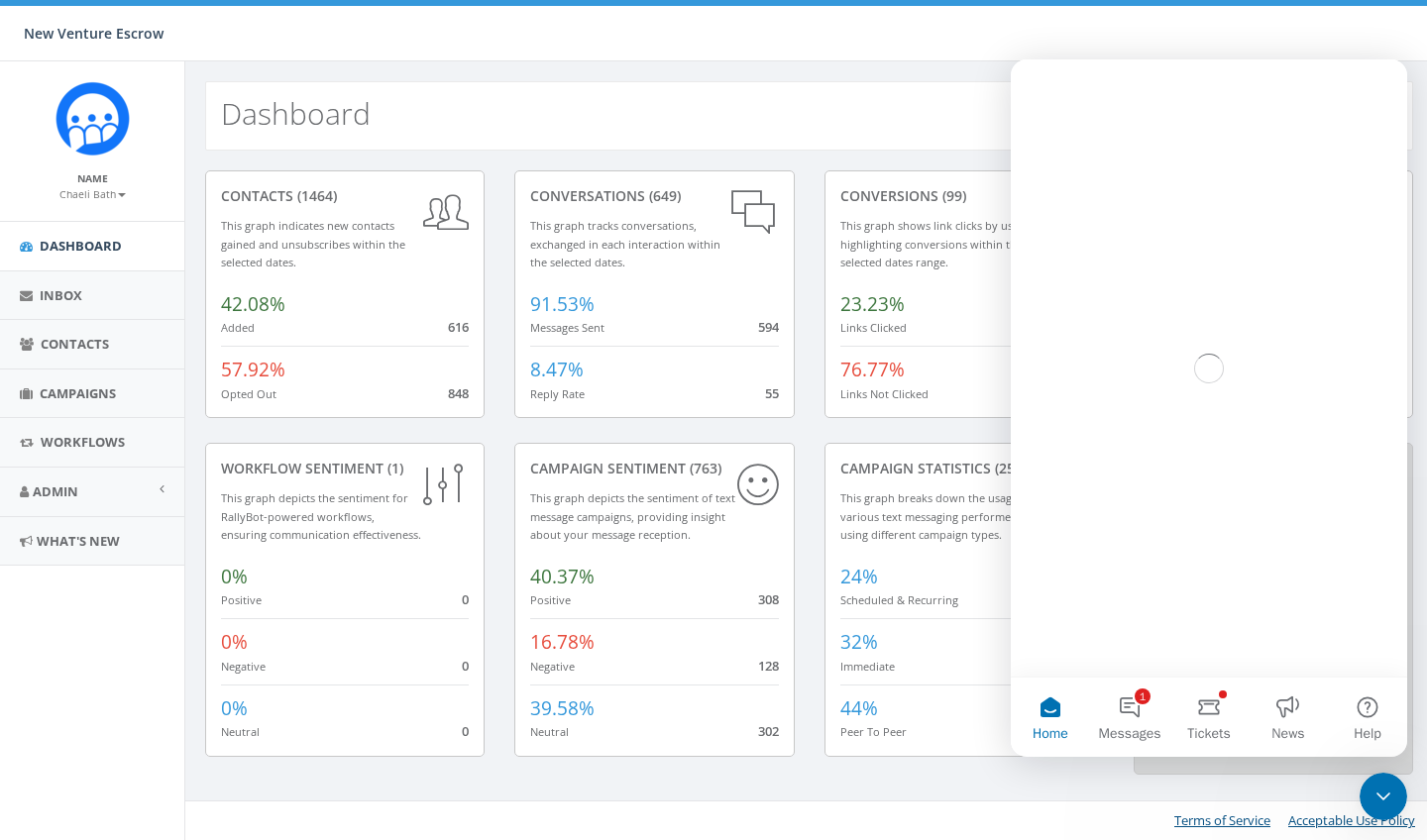 scroll, scrollTop: 0, scrollLeft: 0, axis: both 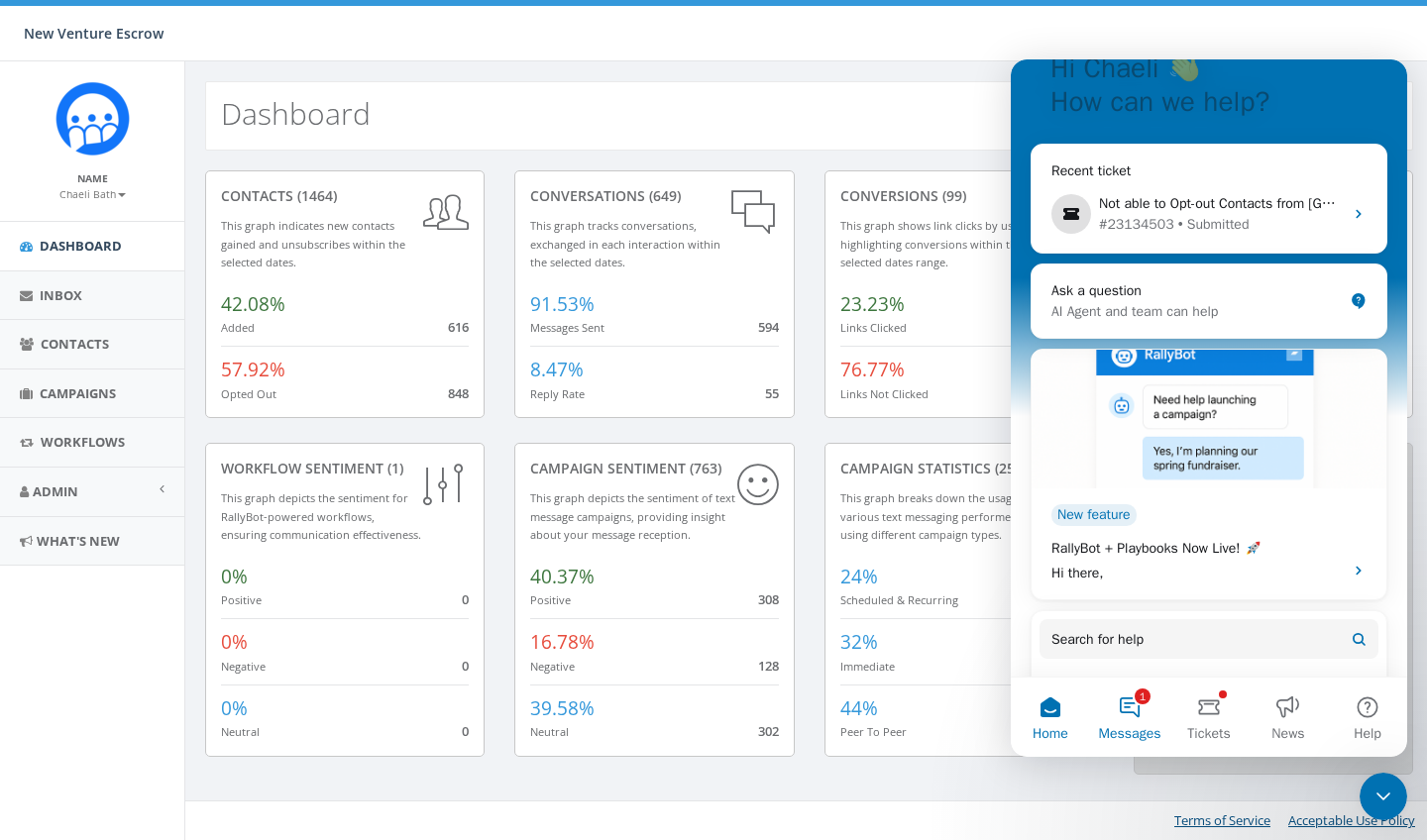 click on "1 Messages" at bounding box center [1130, 717] 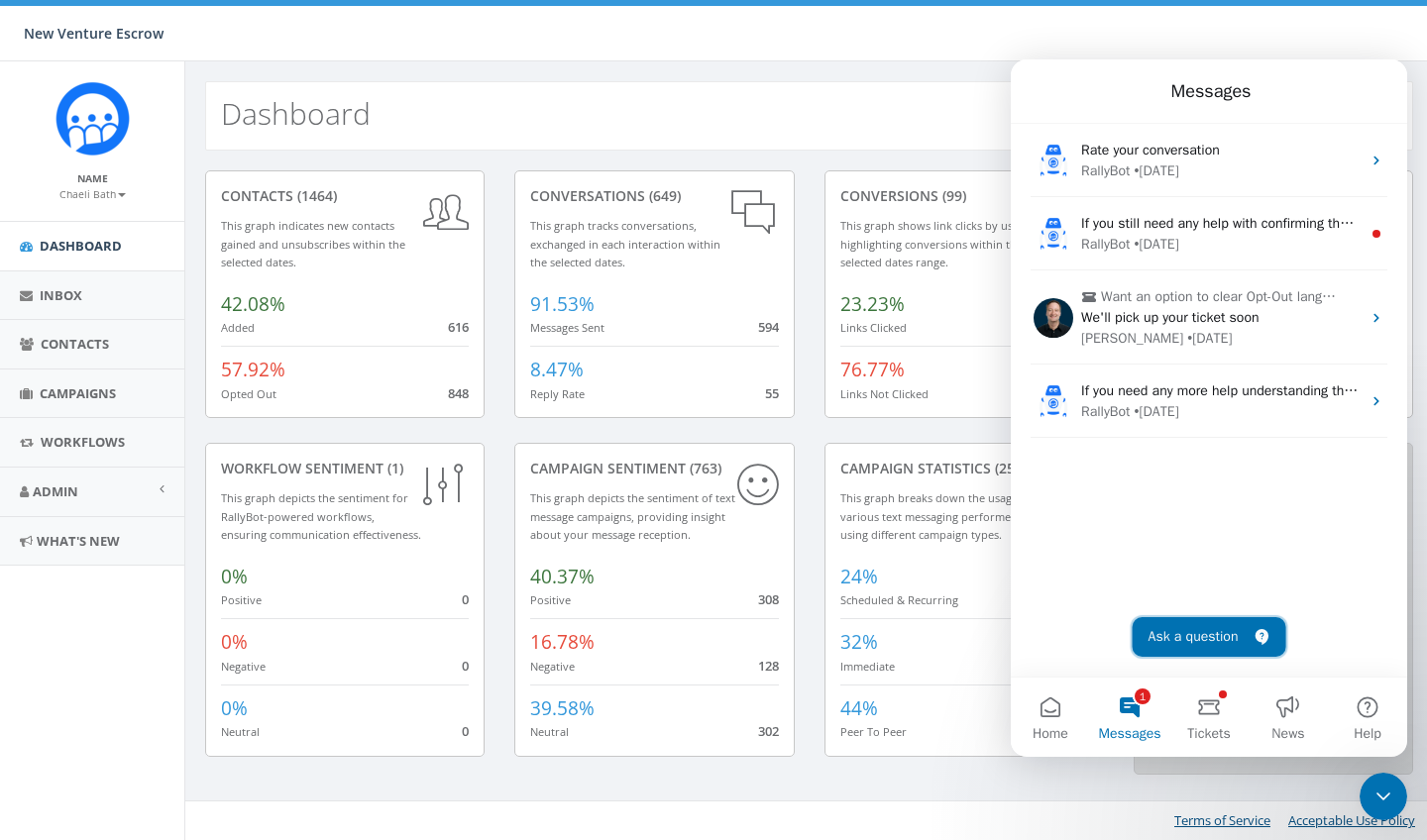 click on "Ask a question" at bounding box center (1209, 637) 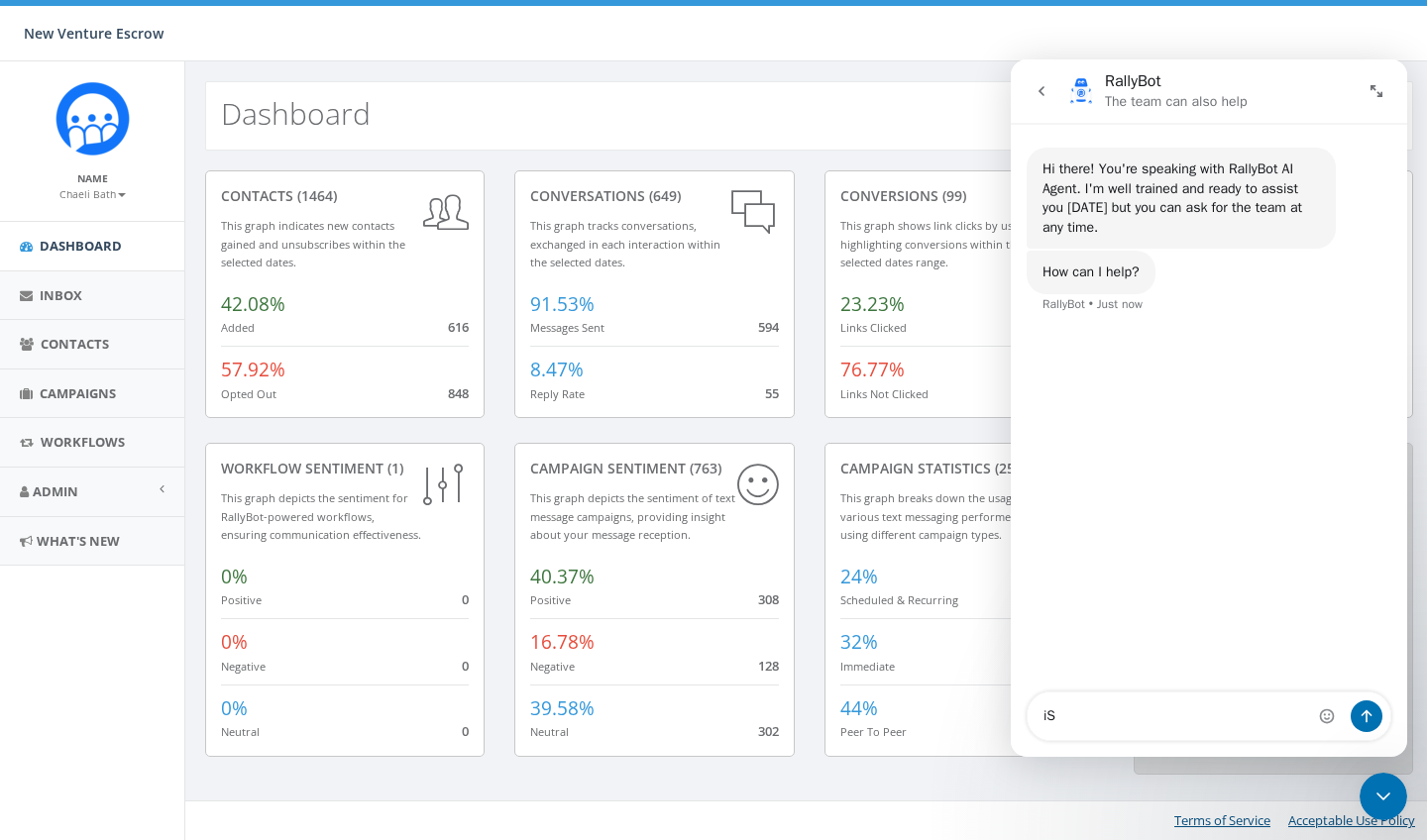 type on "i" 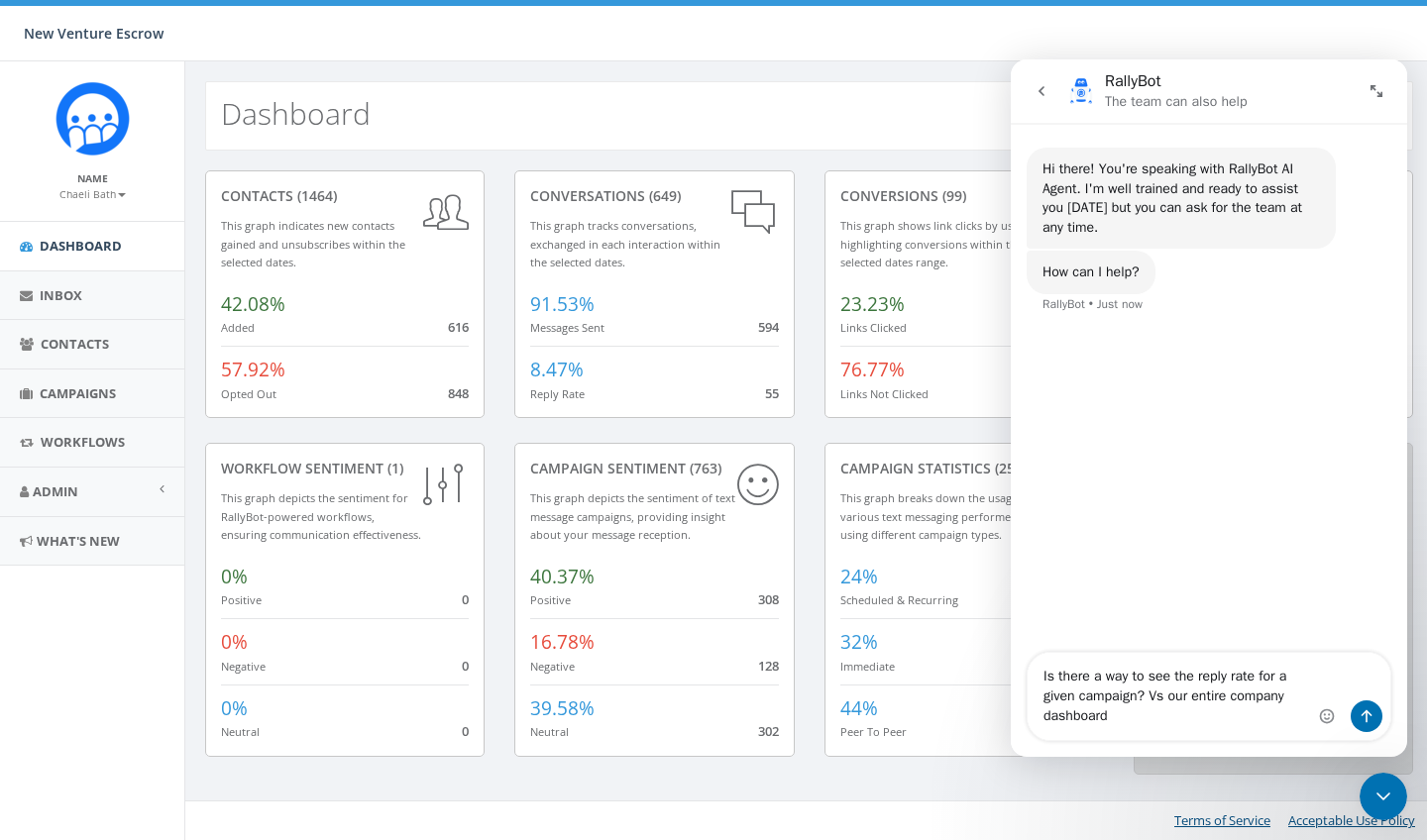type on "Is there a way to see the reply rate for a given campaign? Vs our entire company dashboard?" 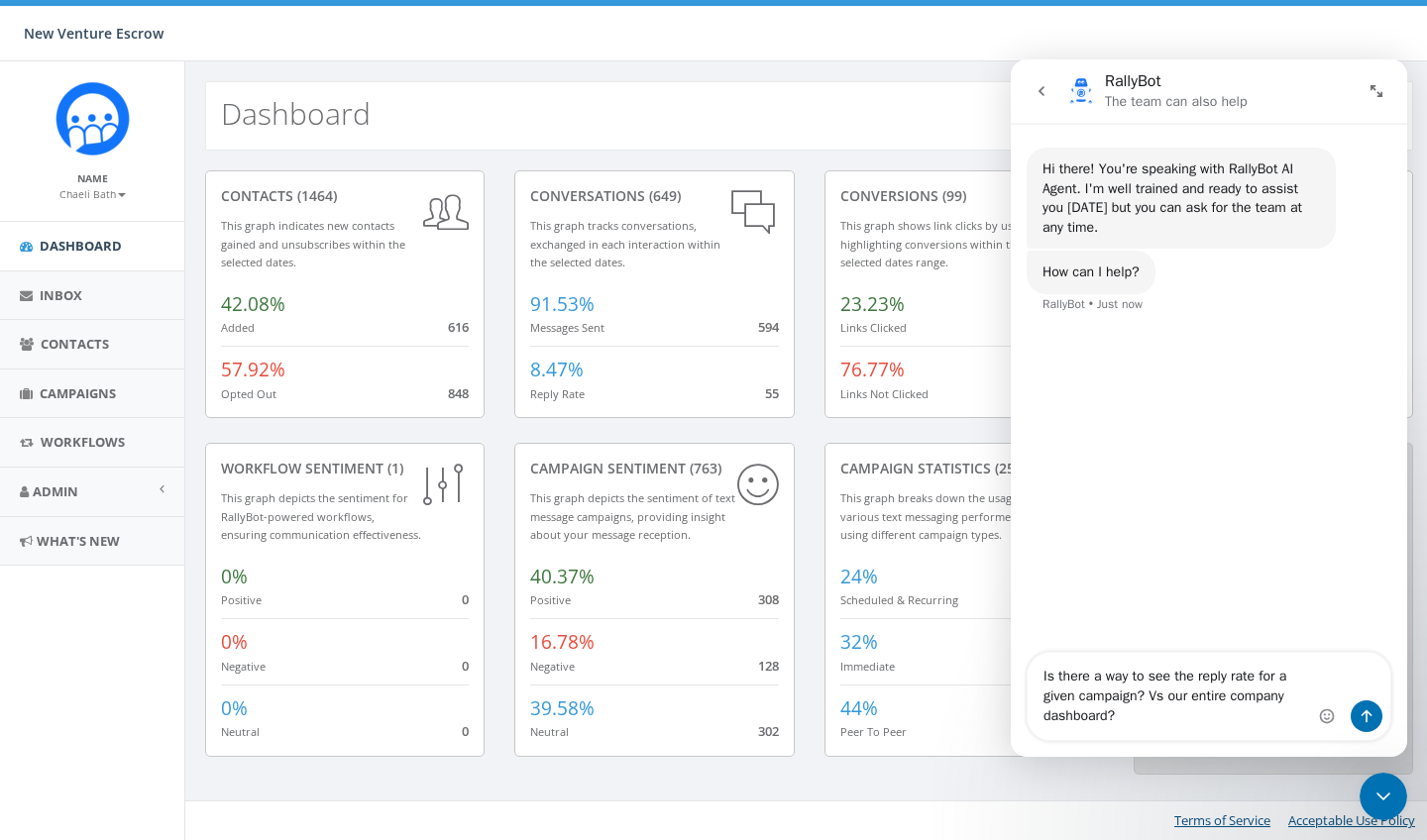 type 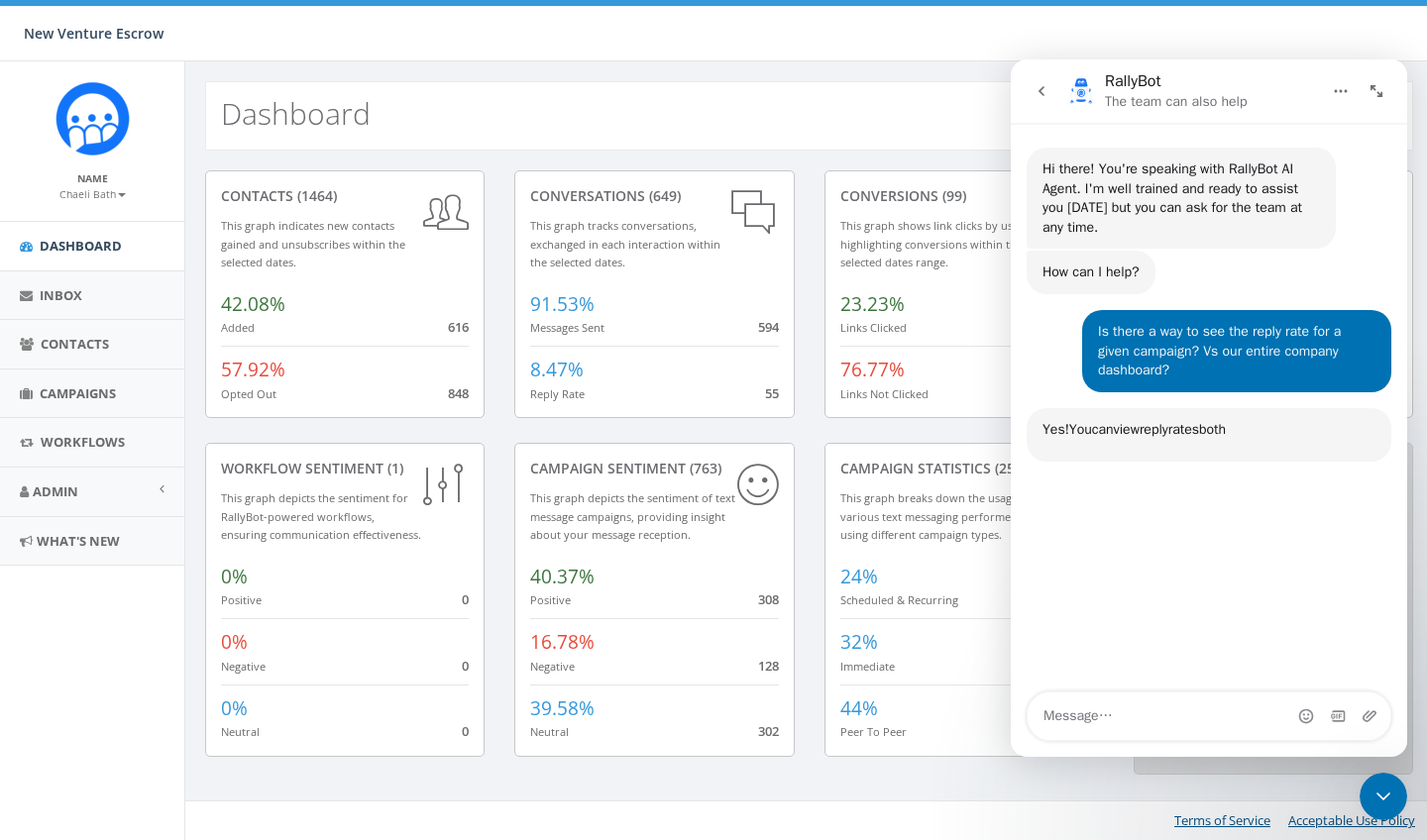 scroll, scrollTop: 3, scrollLeft: 0, axis: vertical 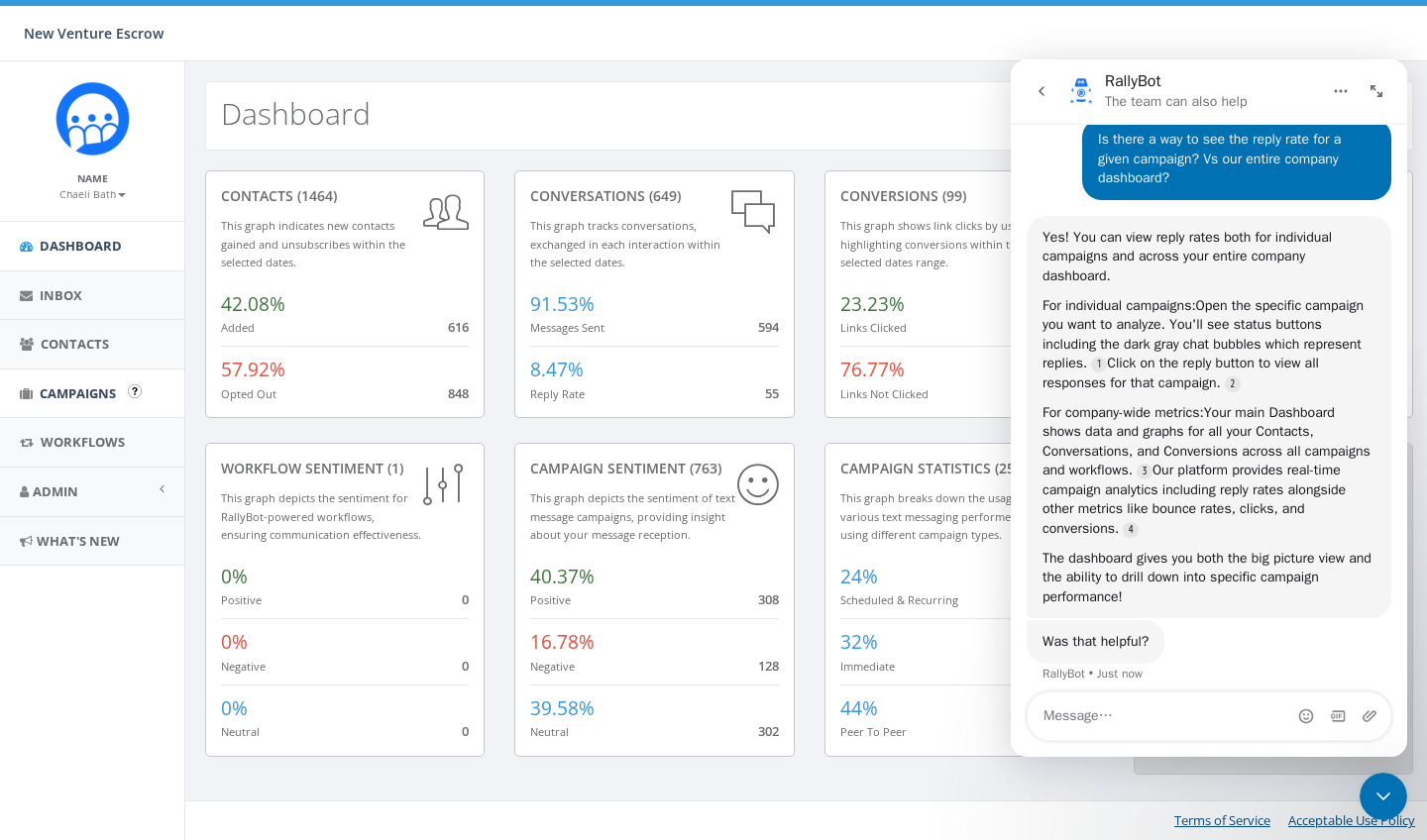 click on "Campaigns" at bounding box center (77, 393) 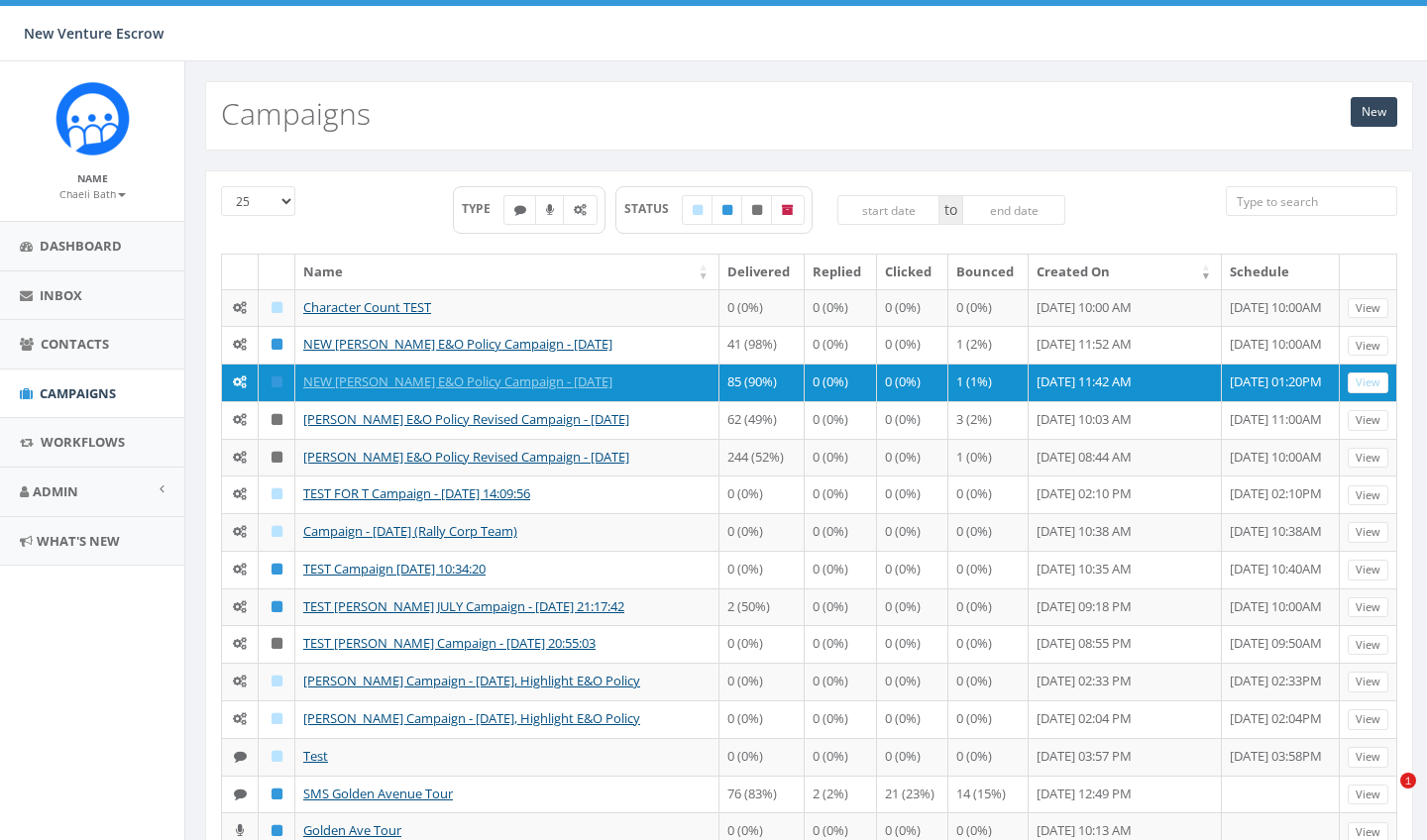 scroll, scrollTop: 0, scrollLeft: 0, axis: both 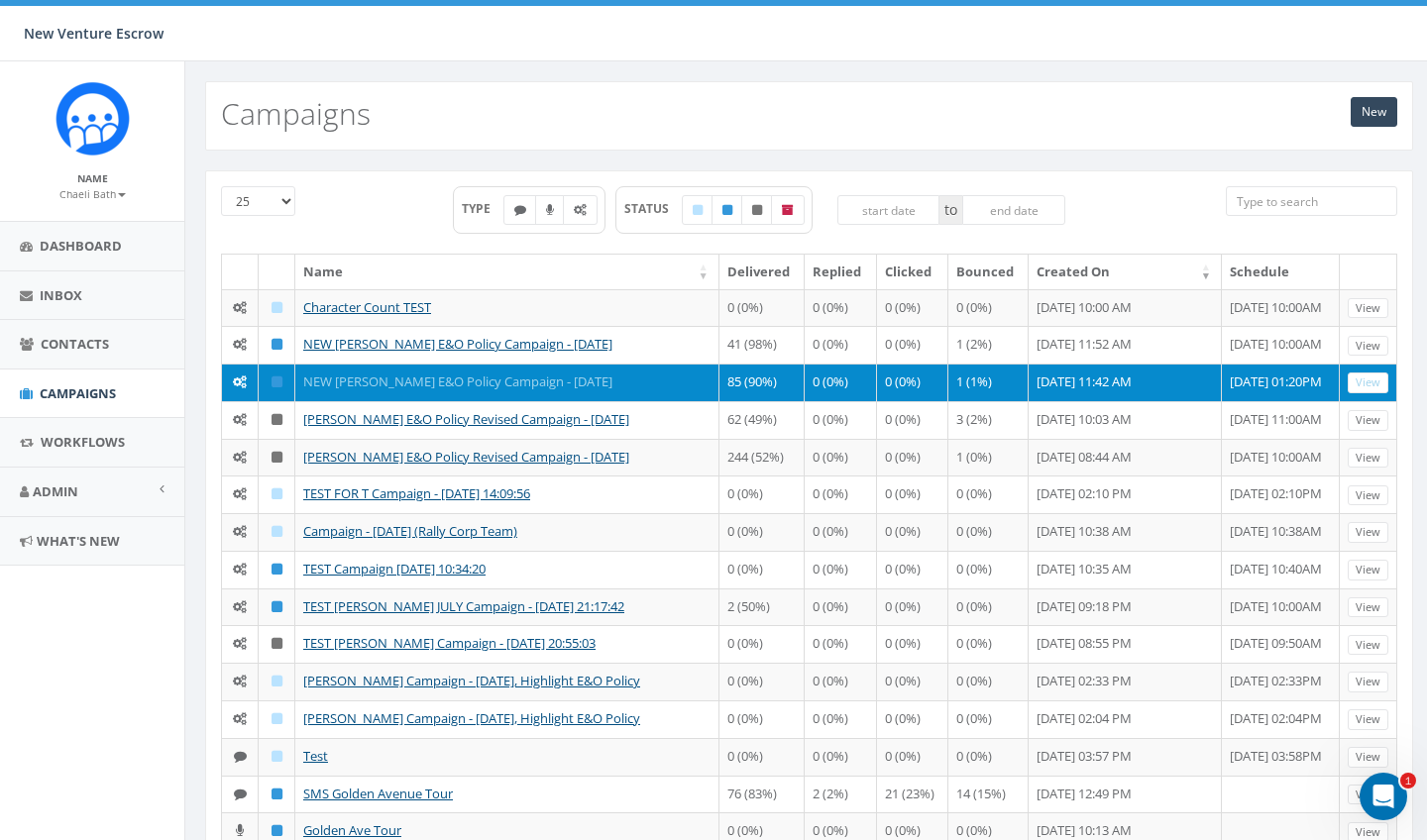click on "NEW [PERSON_NAME] E&O Policy Campaign - [DATE]" at bounding box center [458, 381] 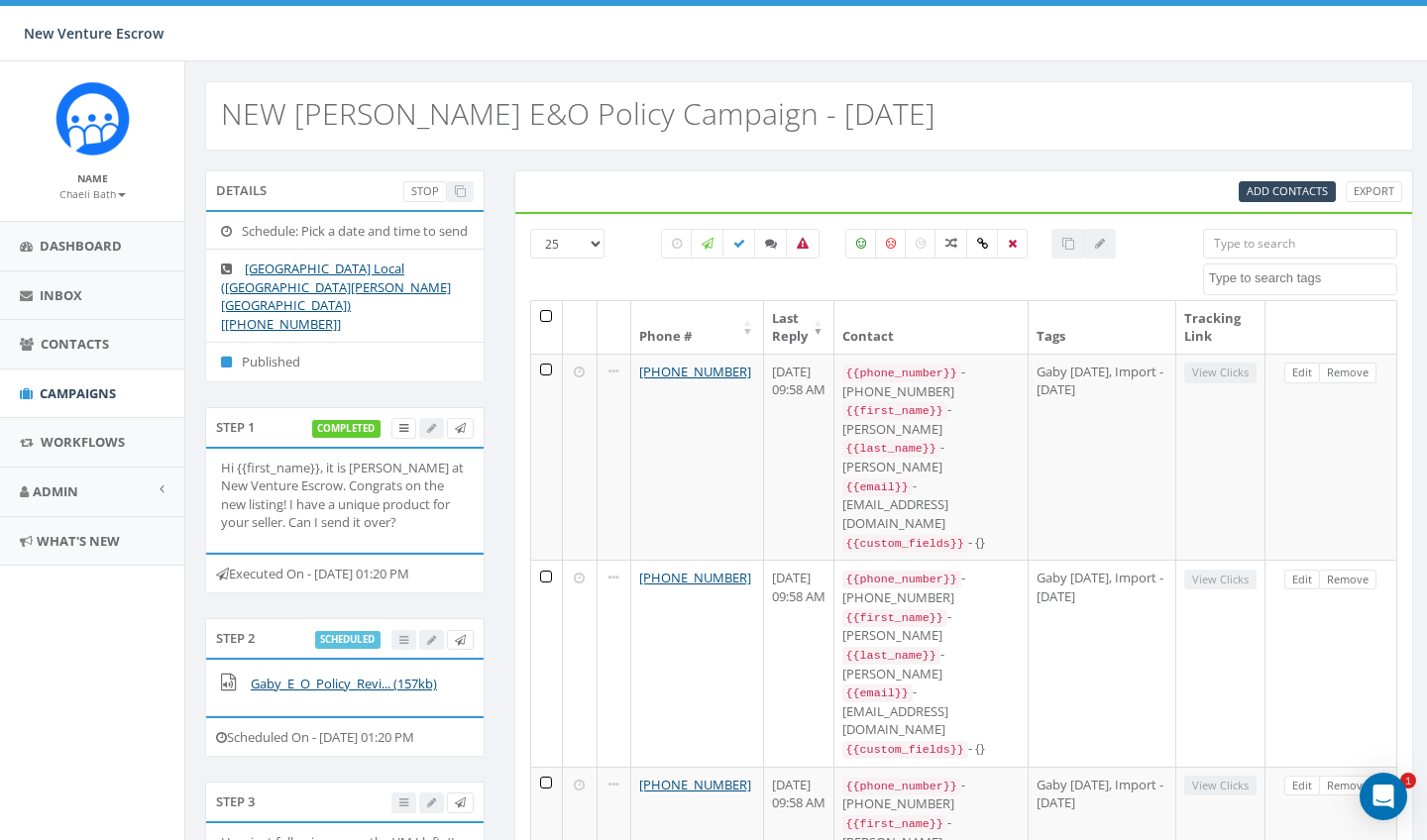 select 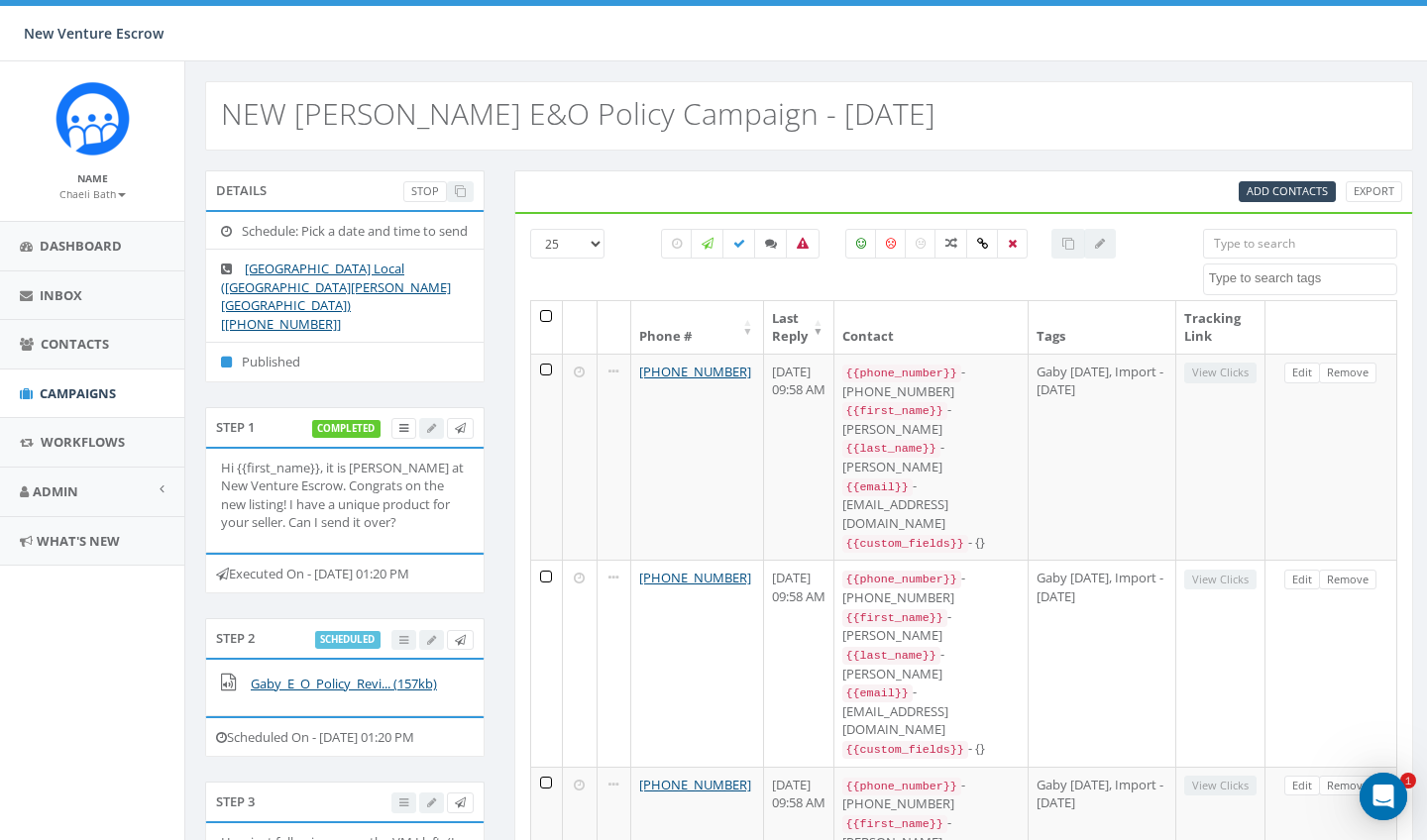 scroll, scrollTop: 0, scrollLeft: 0, axis: both 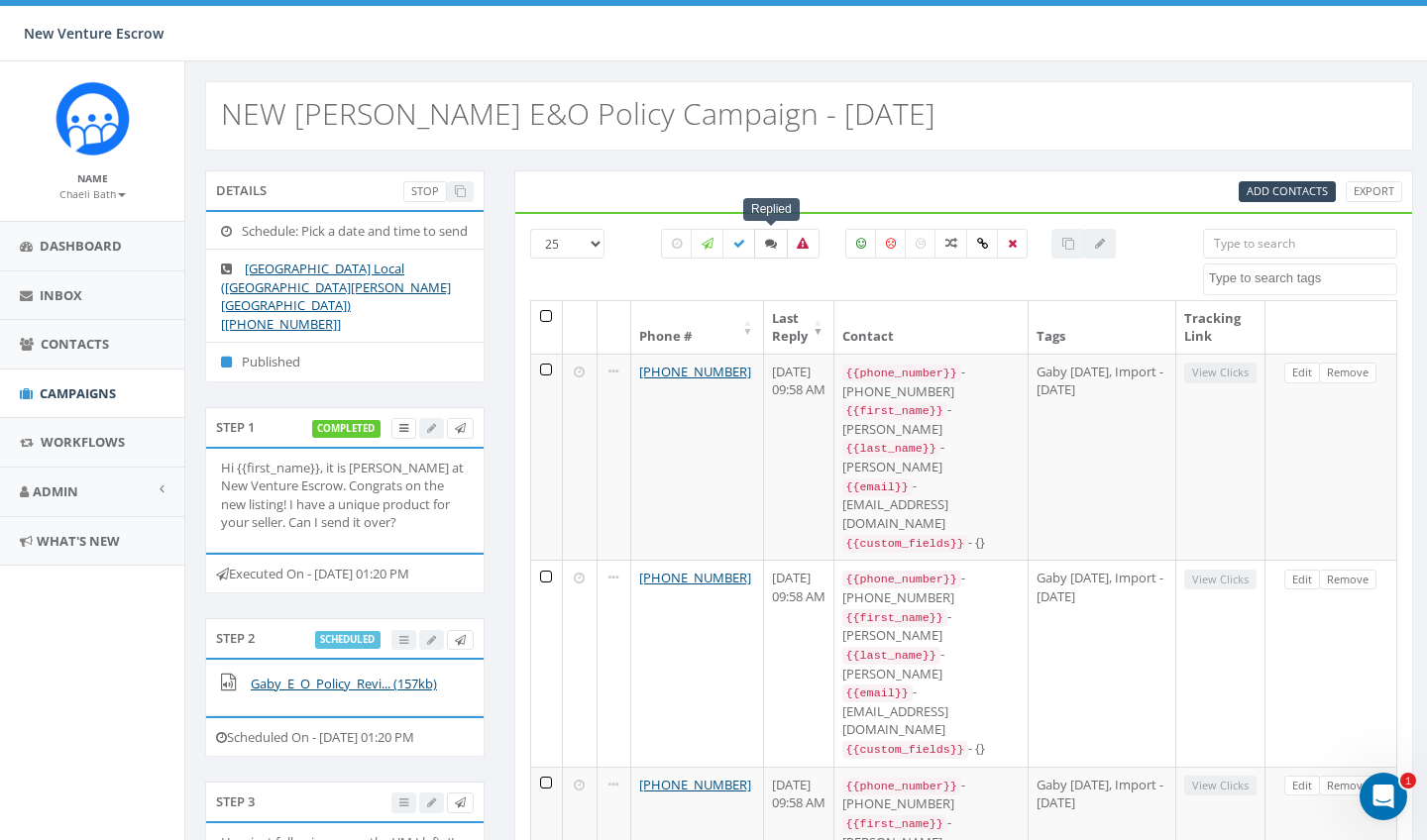 click at bounding box center [771, 244] 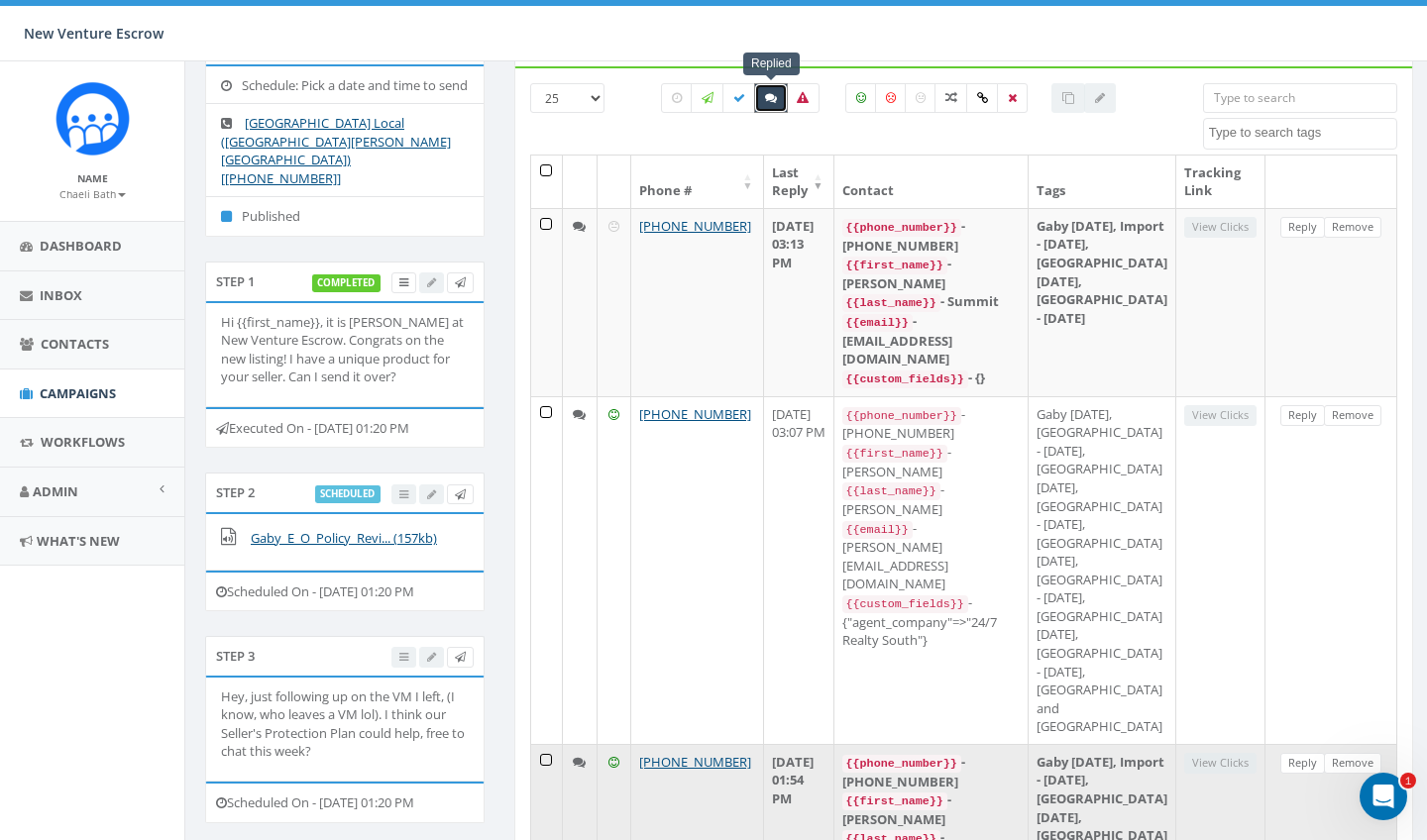 scroll, scrollTop: 145, scrollLeft: 0, axis: vertical 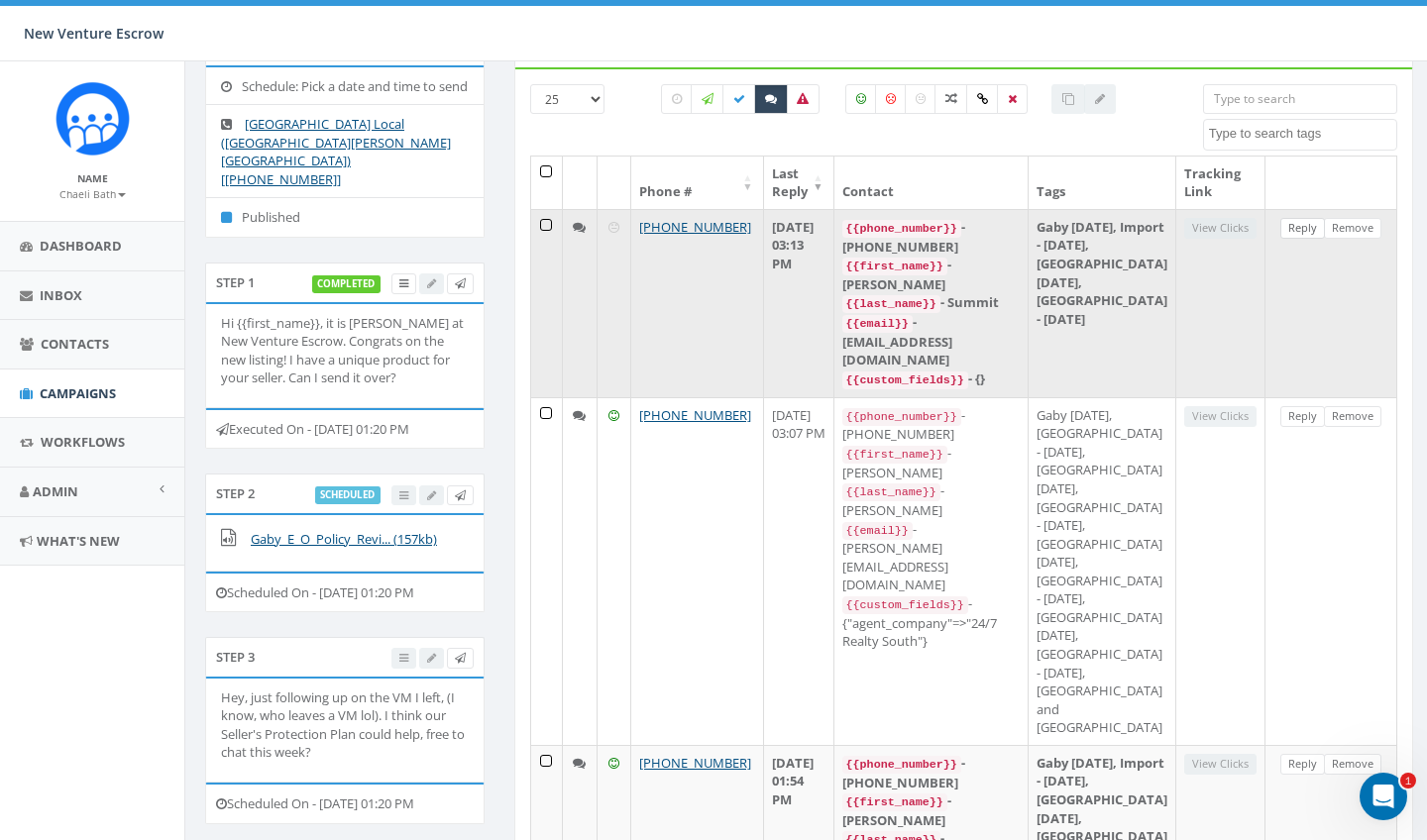 click on "Reply" at bounding box center (1302, 228) 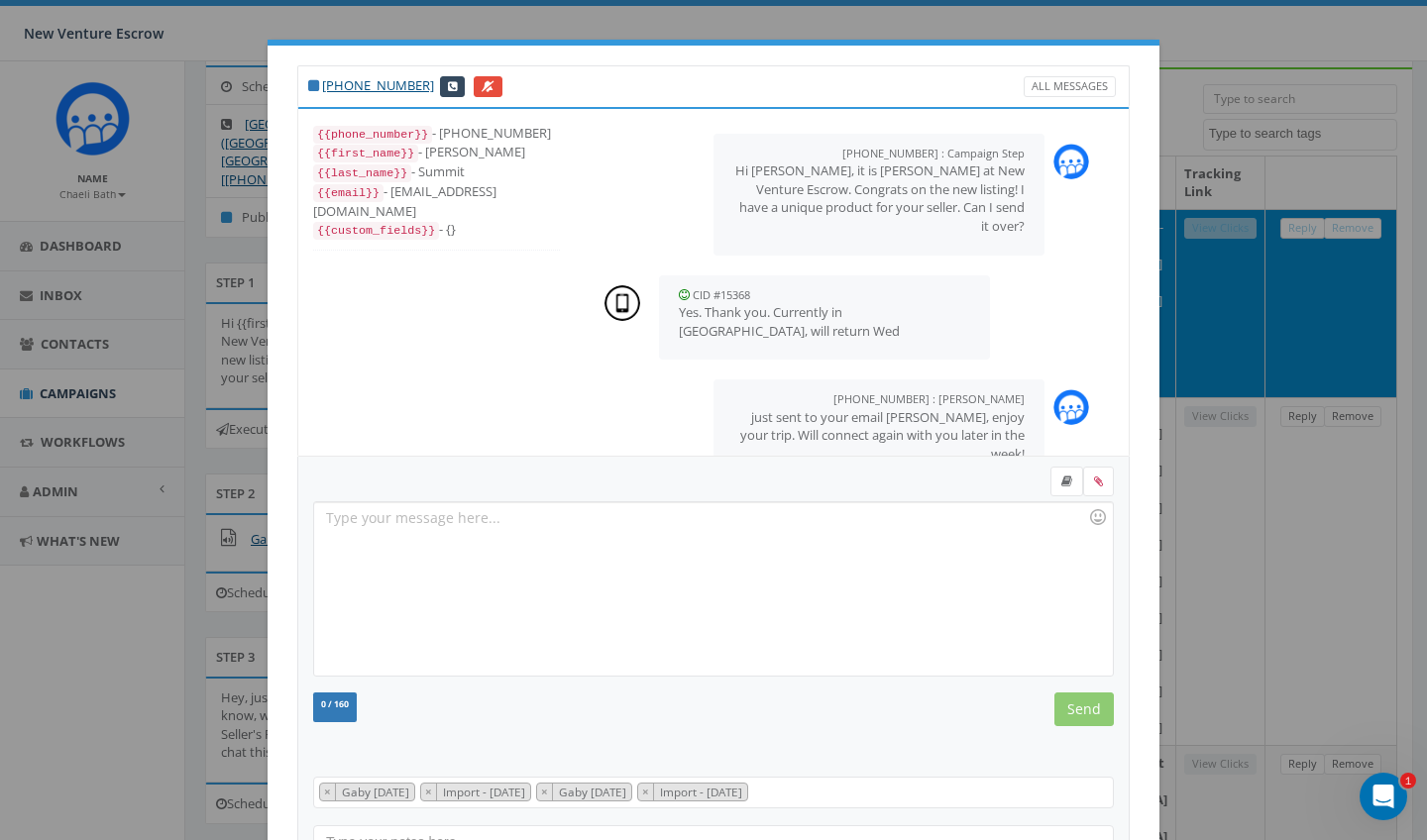 scroll, scrollTop: 95, scrollLeft: 0, axis: vertical 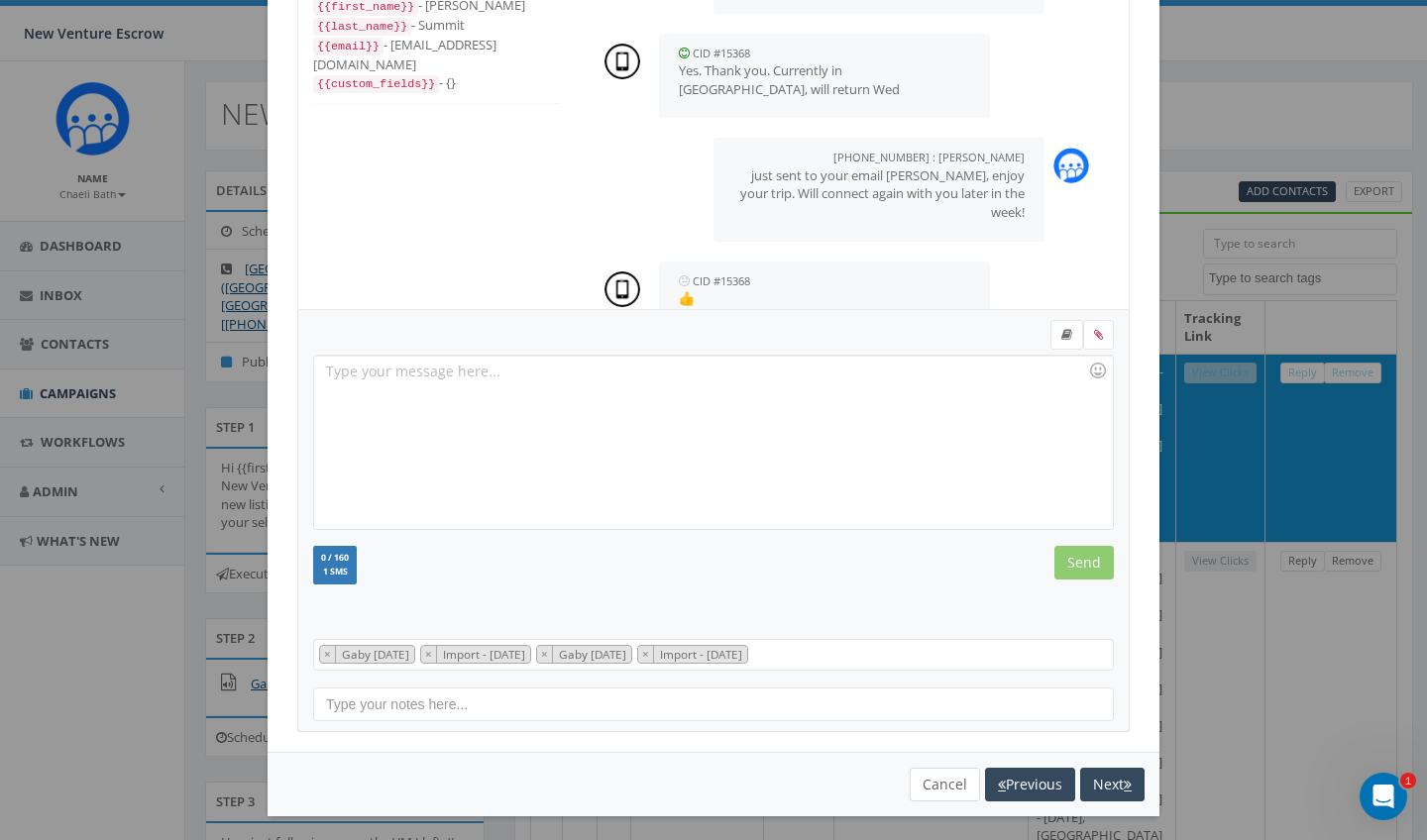 click on "Cancel" at bounding box center [944, 785] 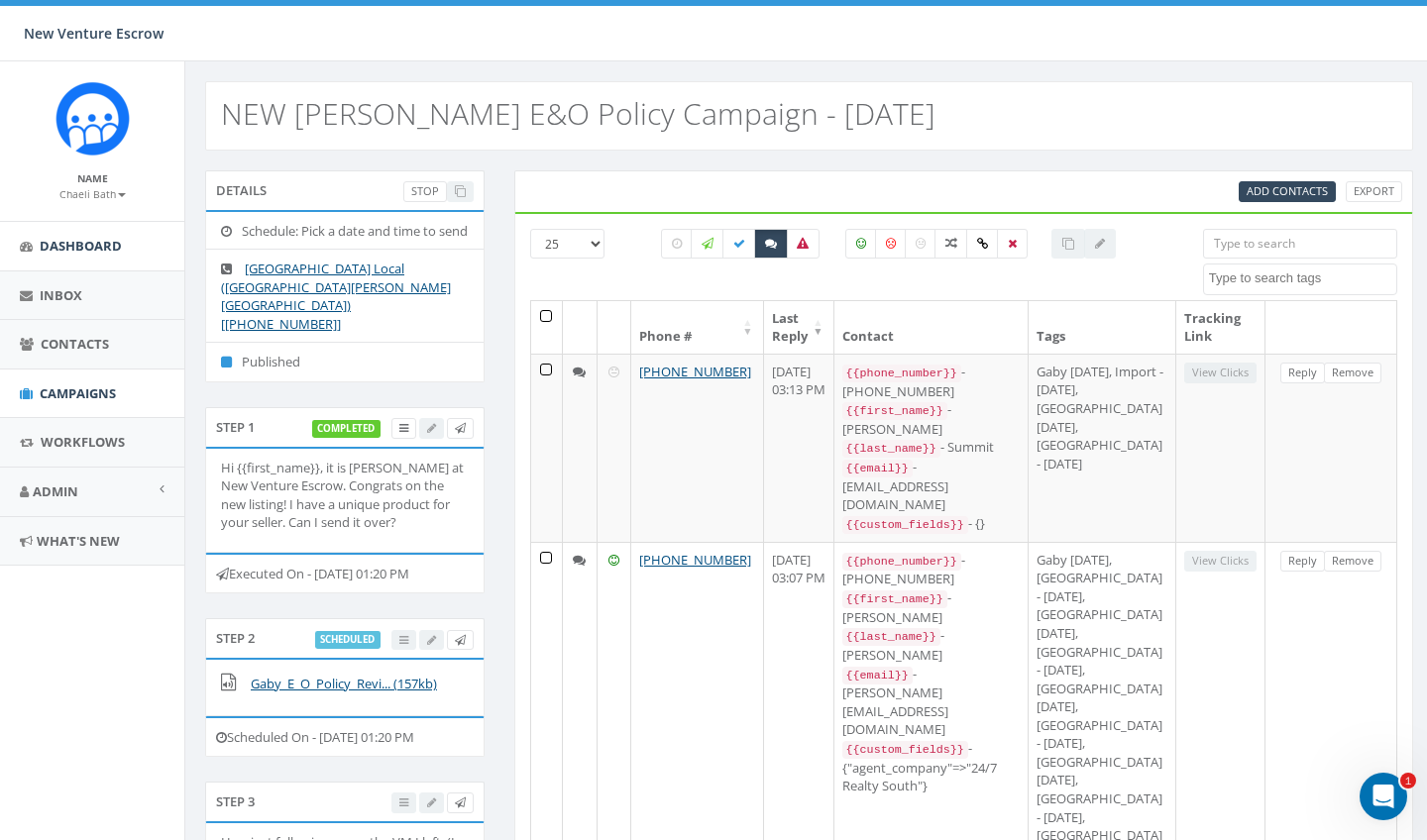 click on "Dashboard" at bounding box center (92, 246) 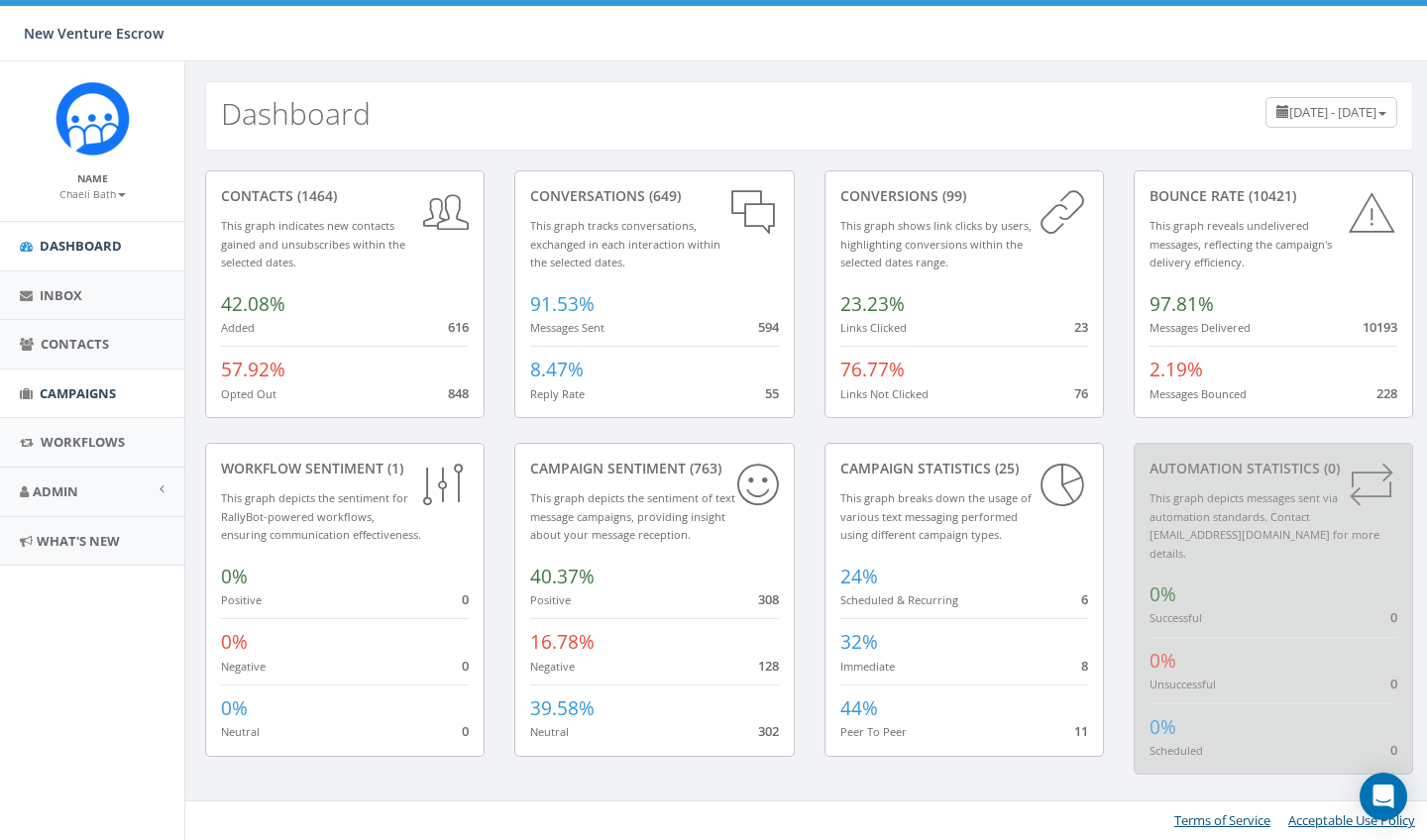 scroll, scrollTop: 0, scrollLeft: 0, axis: both 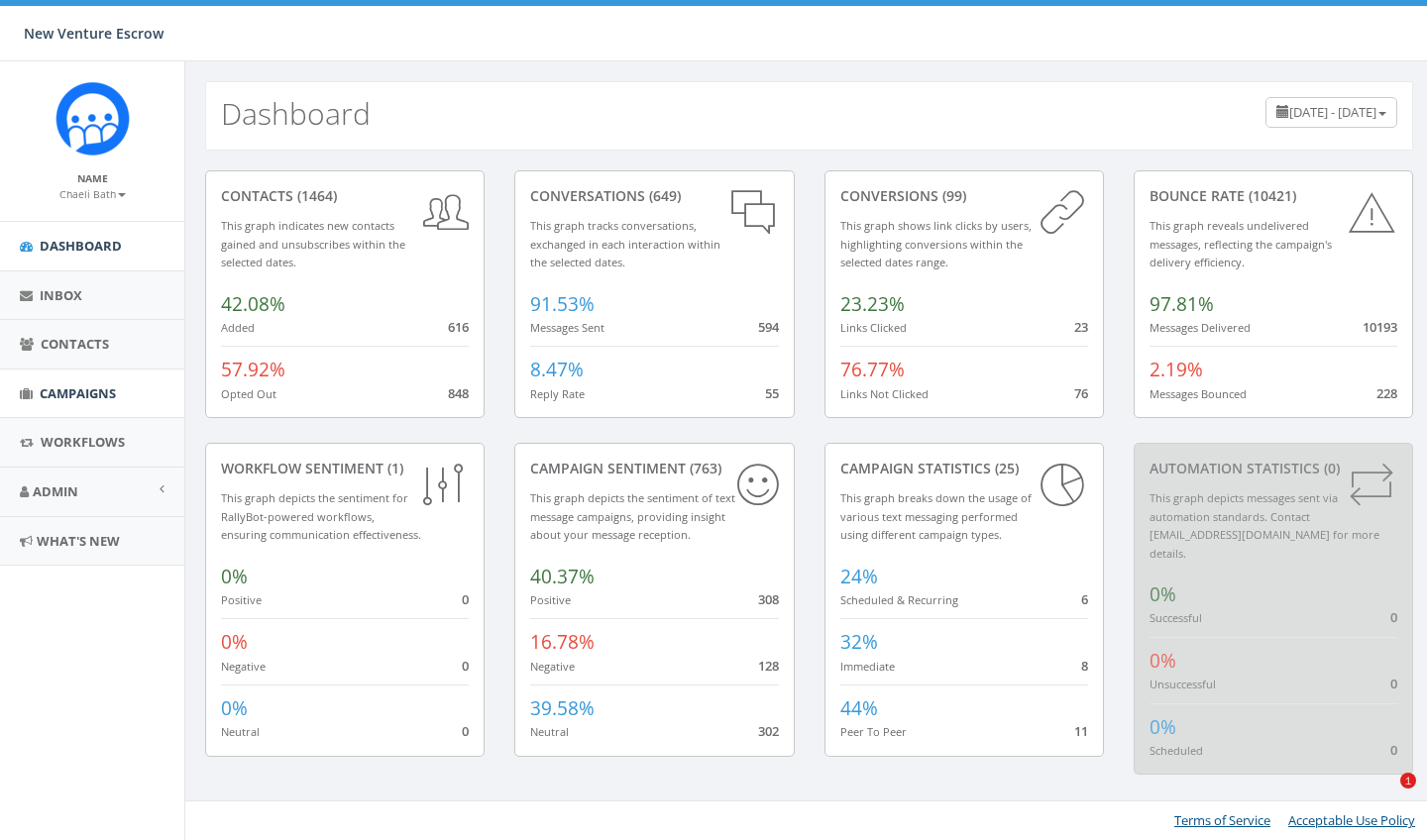 click on "Campaigns" at bounding box center (77, 393) 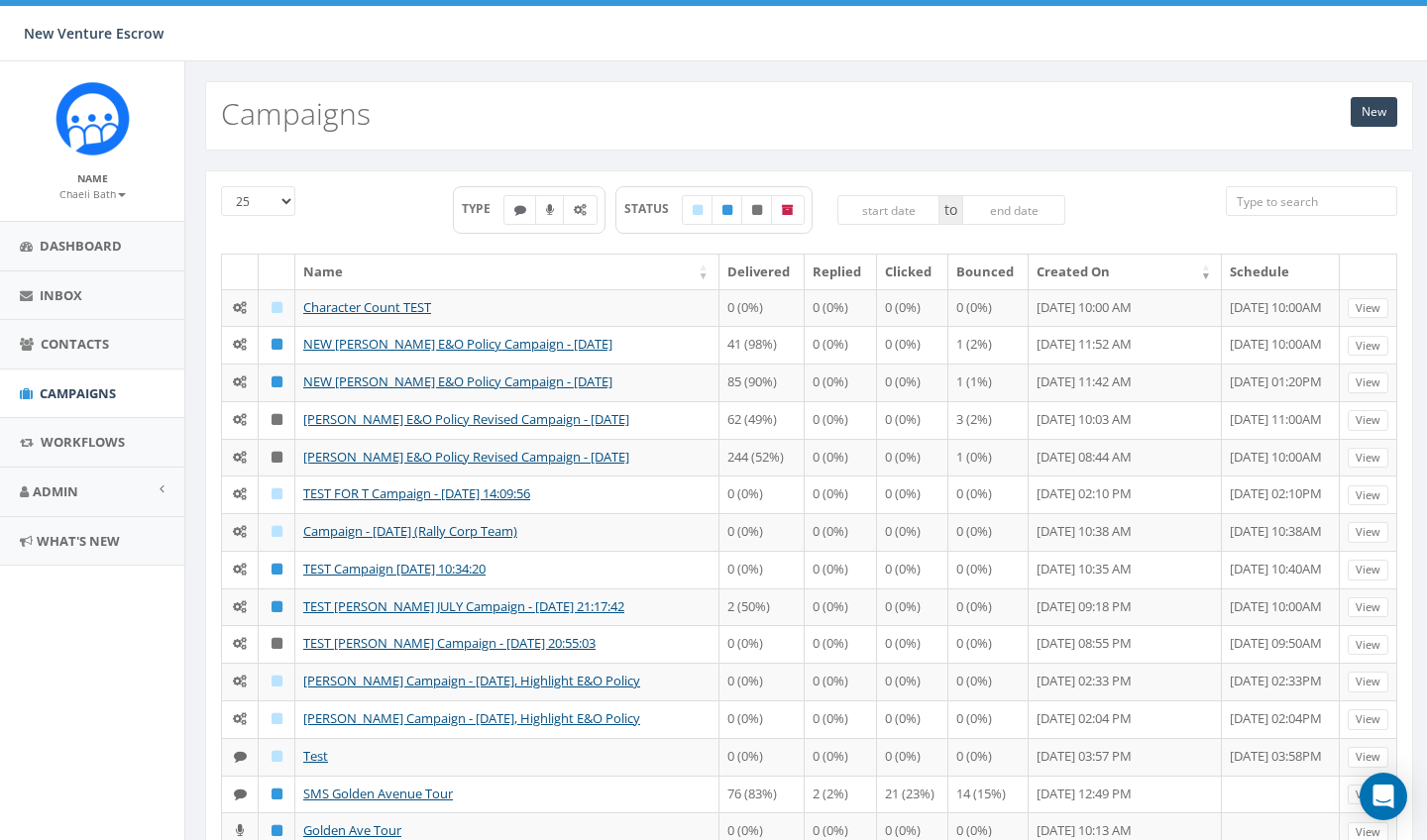 scroll, scrollTop: 0, scrollLeft: 0, axis: both 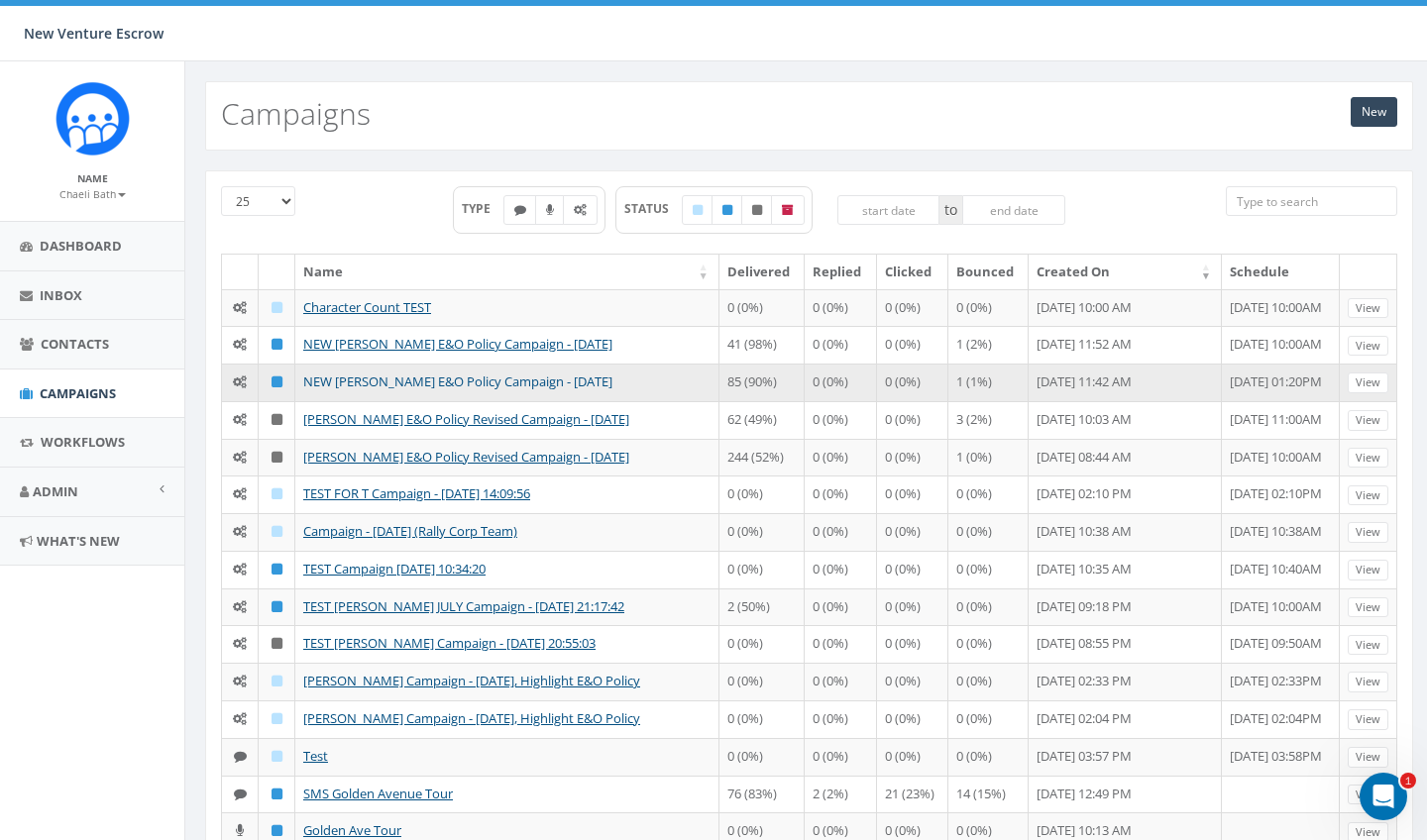 click on "NEW Gaby Sevilla E&O Policy Campaign - 07/28/2025" at bounding box center (458, 381) 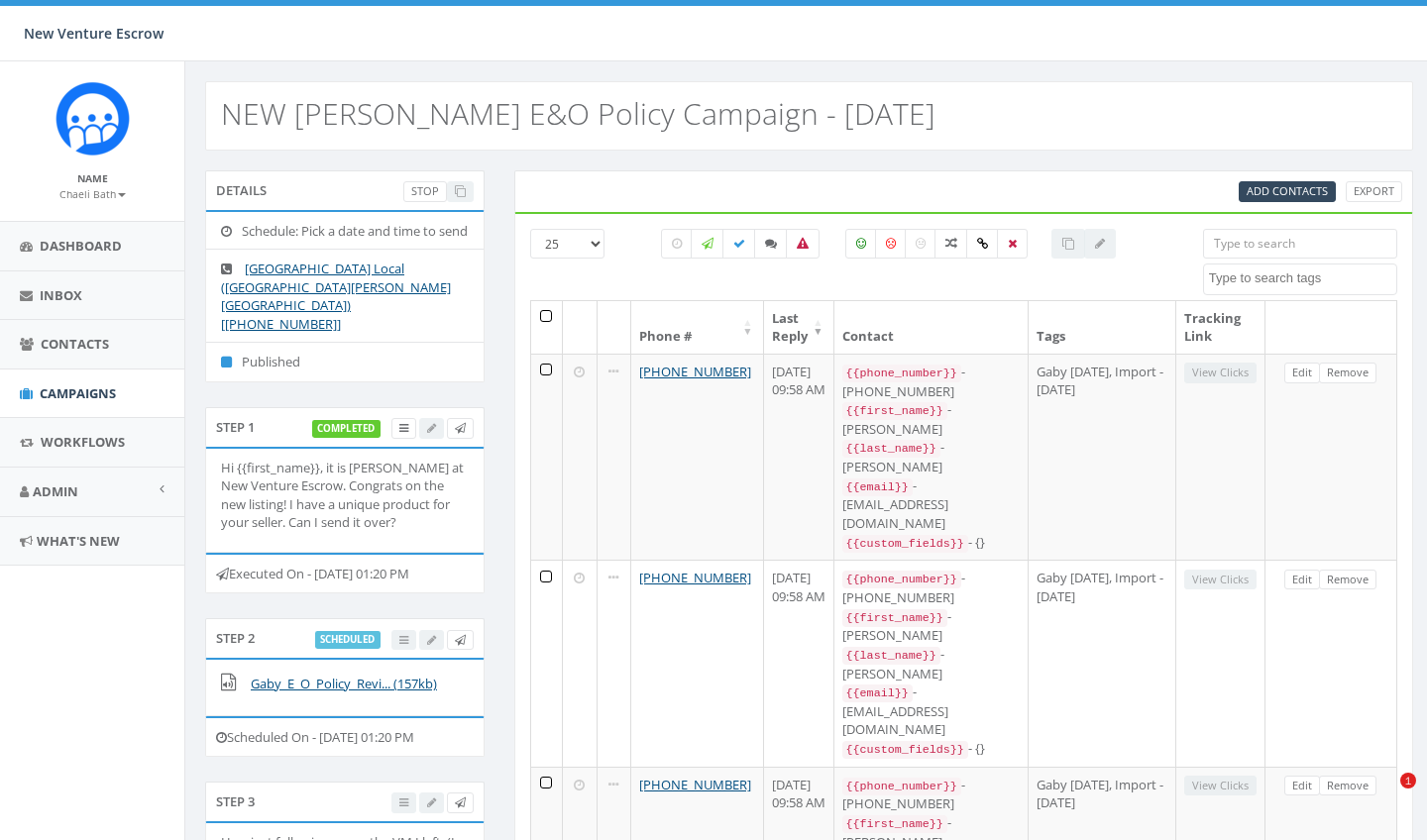 select 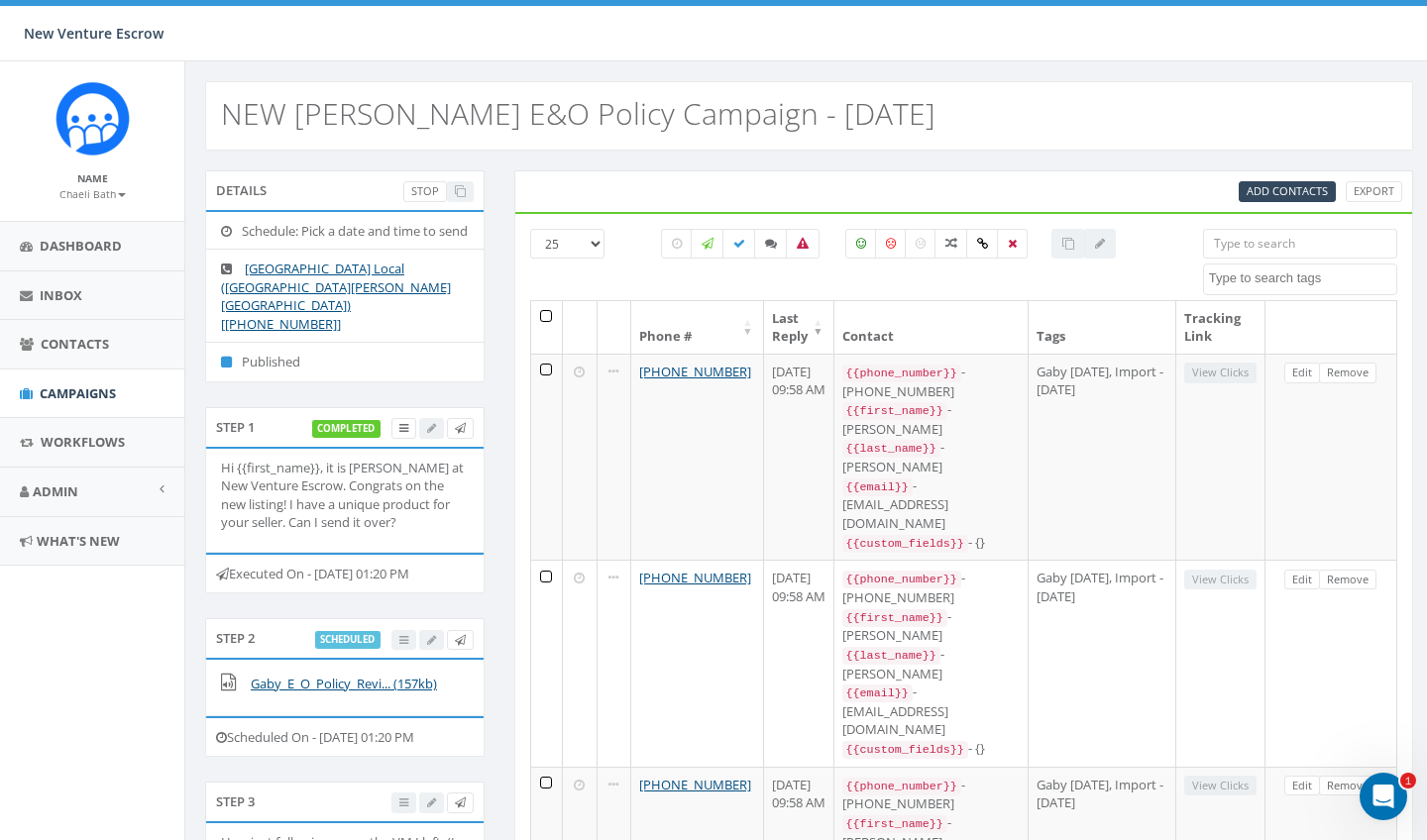 scroll, scrollTop: 0, scrollLeft: 0, axis: both 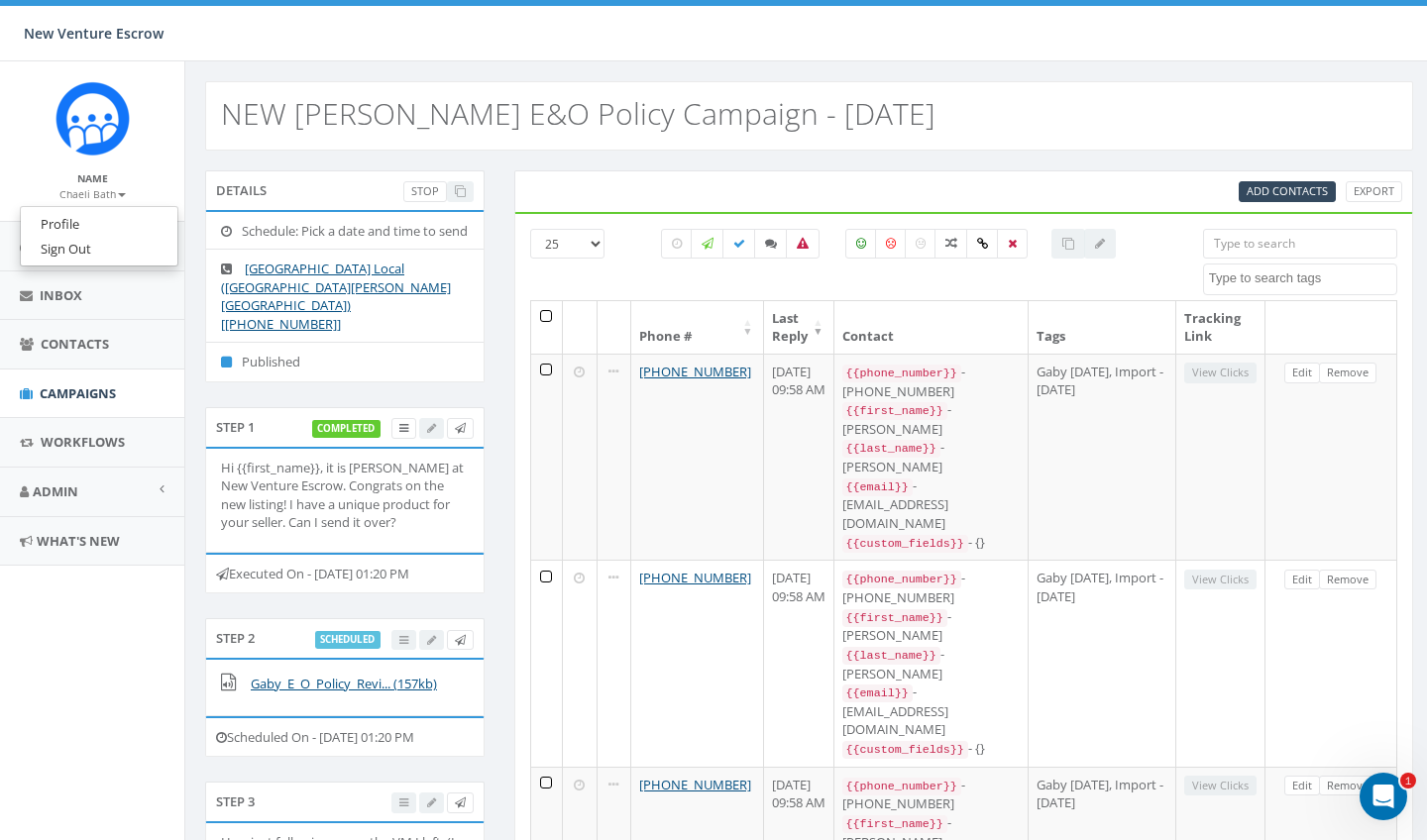 click at bounding box center (92, 118) 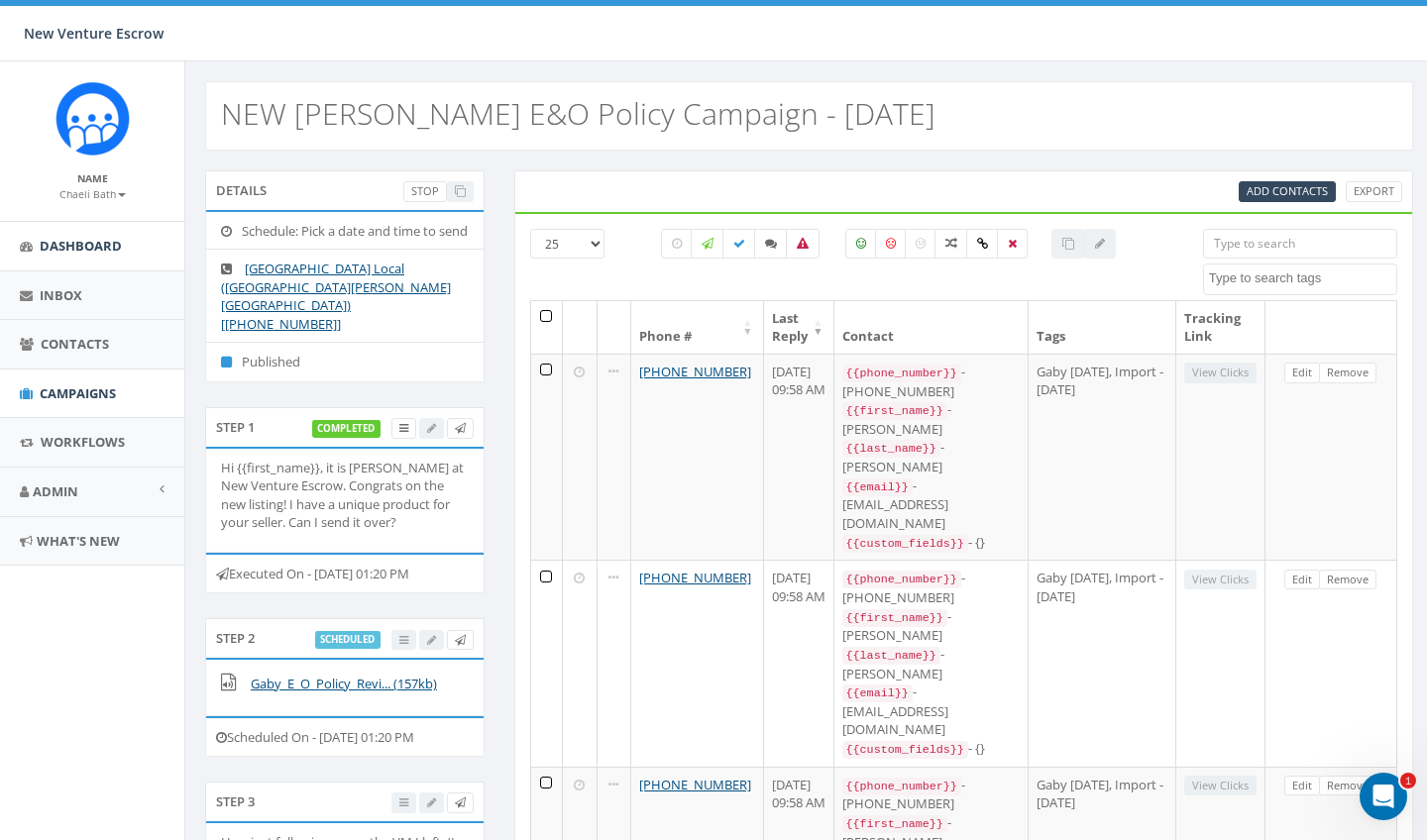 click on "Dashboard" at bounding box center [80, 246] 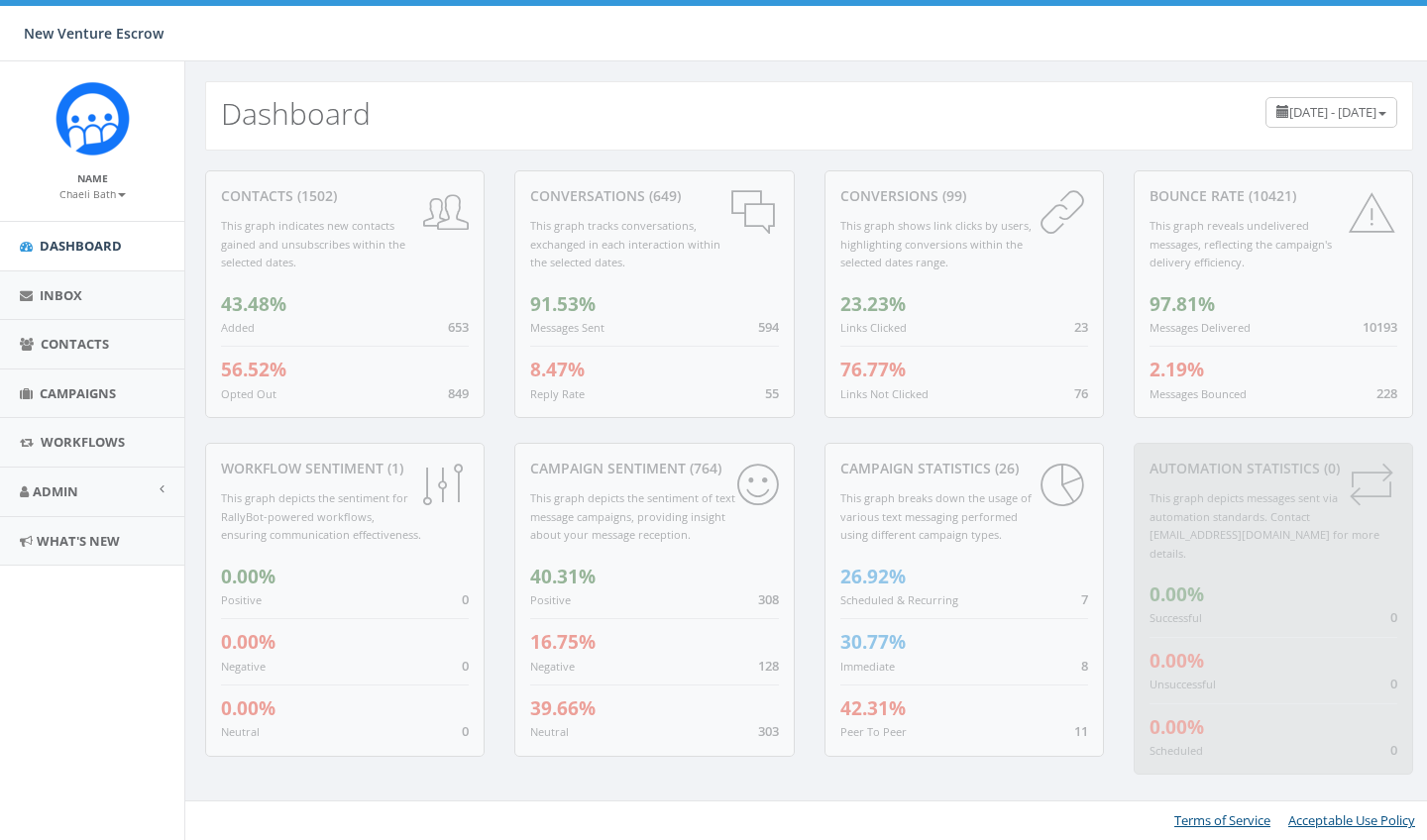 scroll, scrollTop: 0, scrollLeft: 0, axis: both 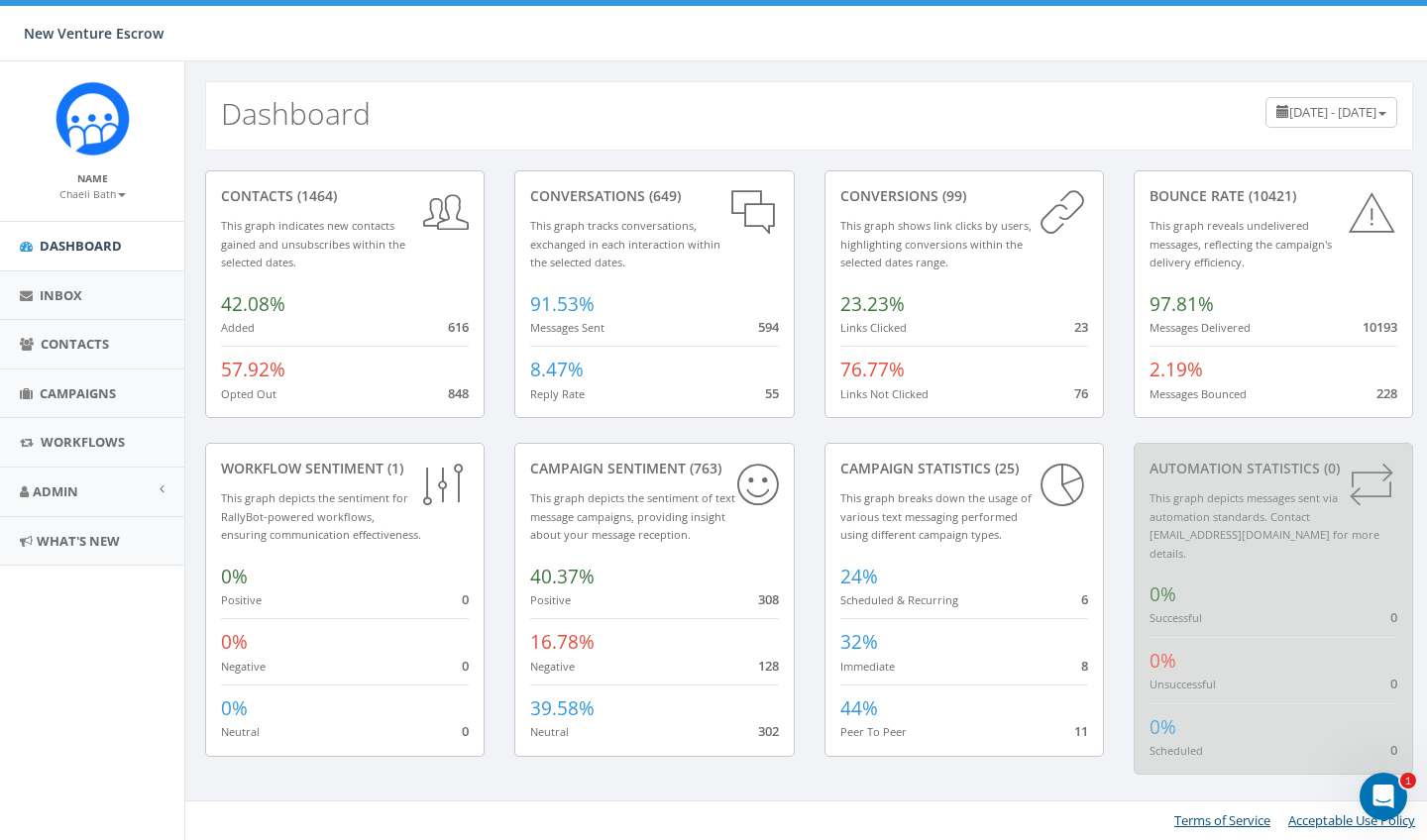 click on "Chaeli Bath" at bounding box center (92, 194) 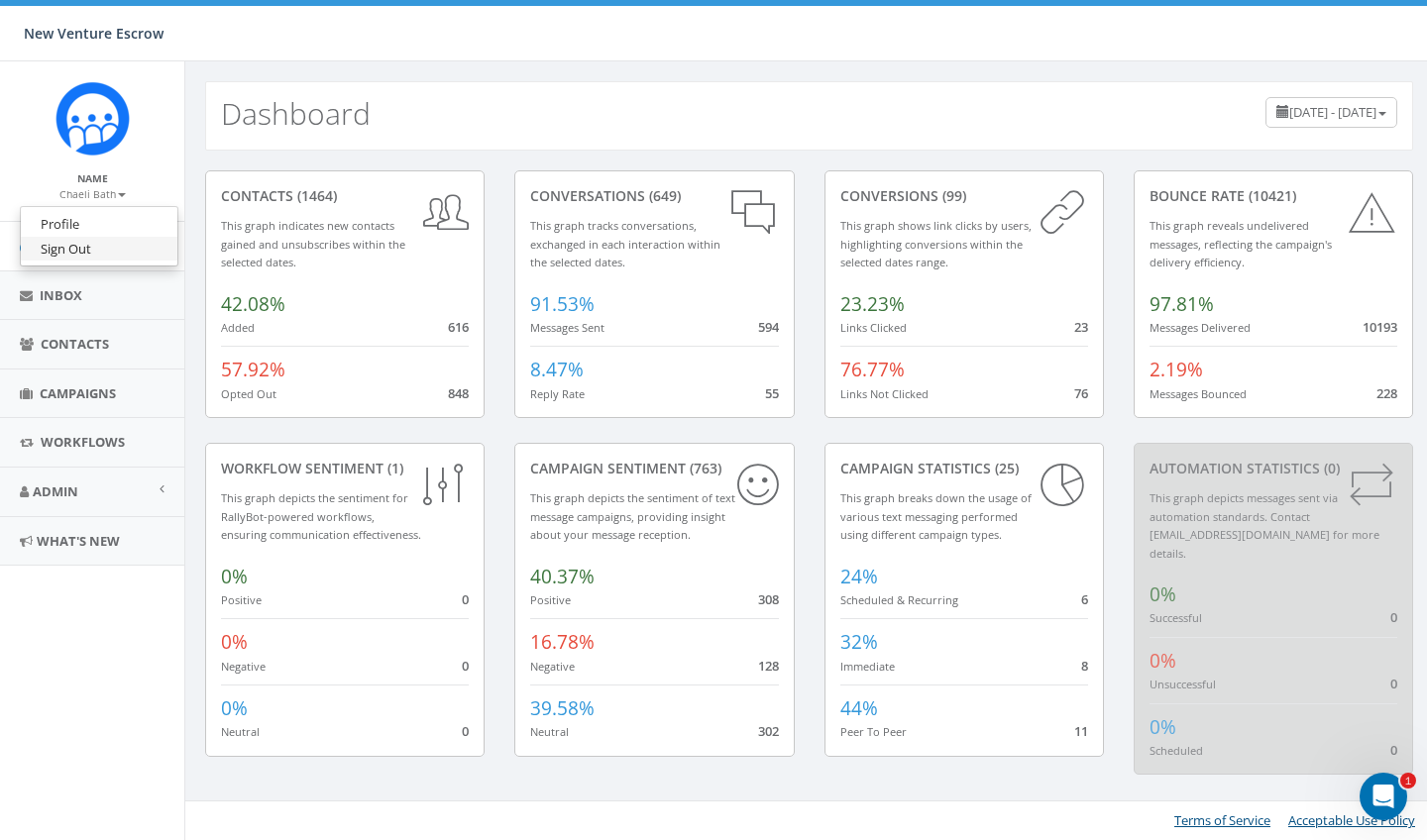 click on "Sign Out" at bounding box center [99, 249] 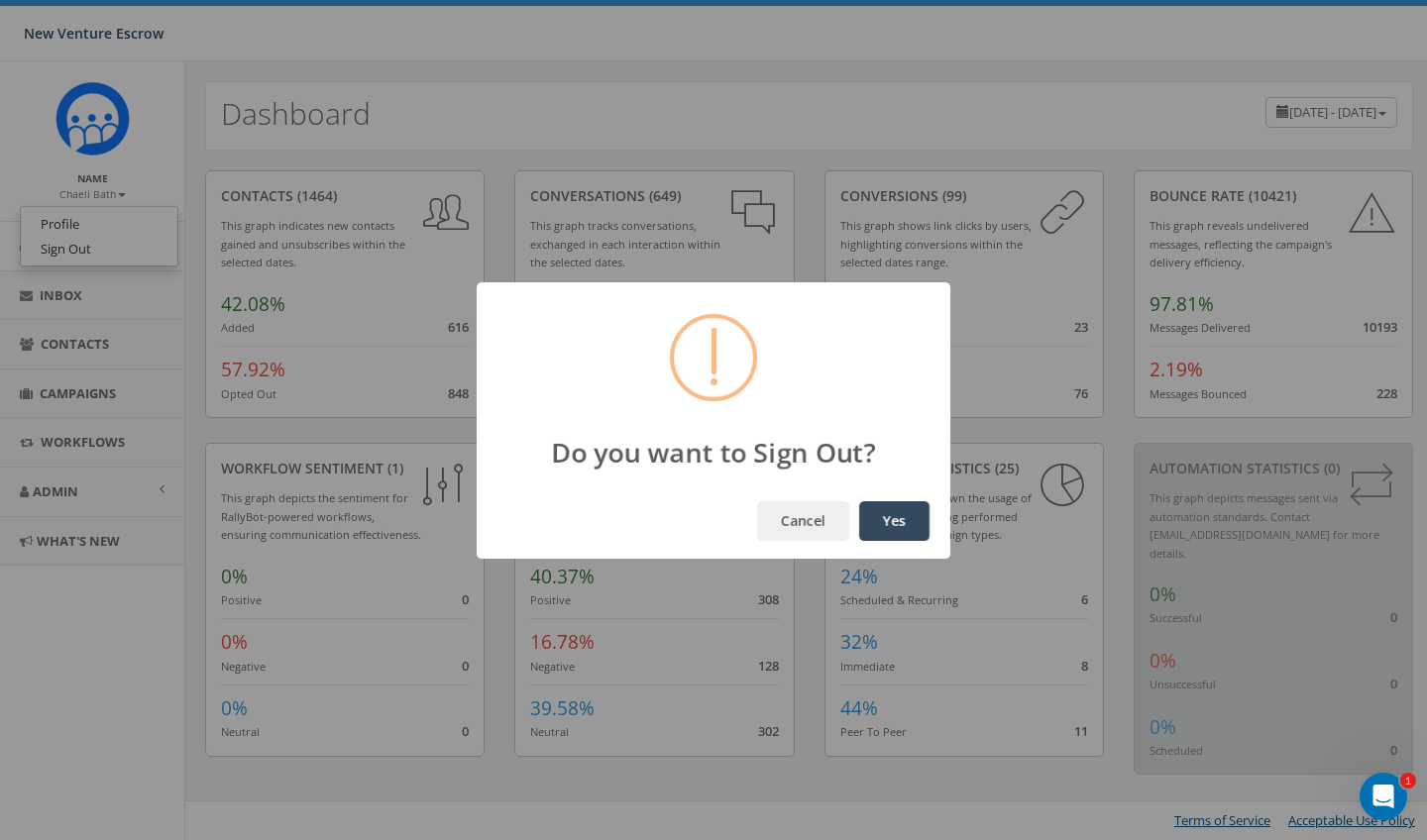click on "Yes" at bounding box center (894, 521) 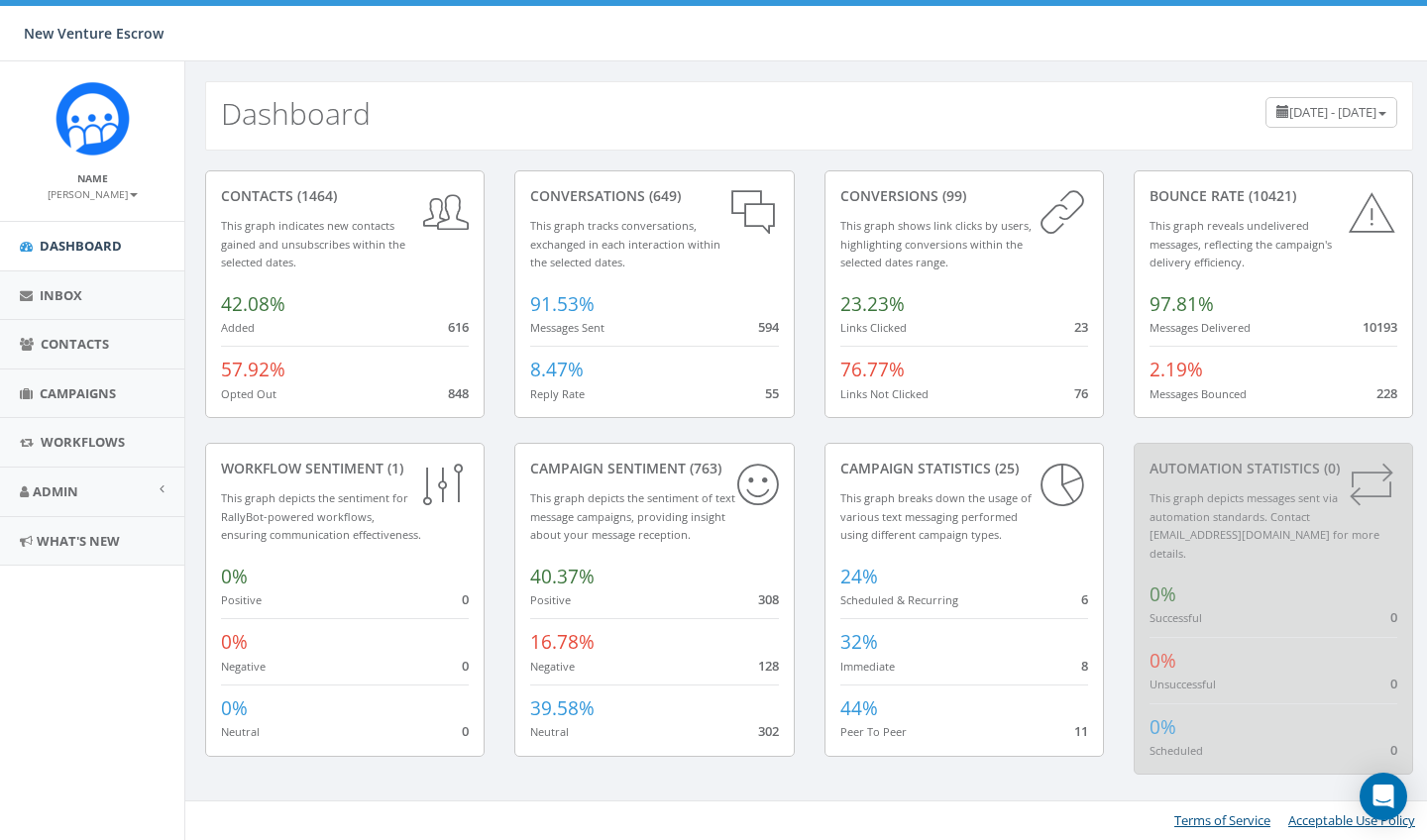 scroll, scrollTop: 0, scrollLeft: 0, axis: both 